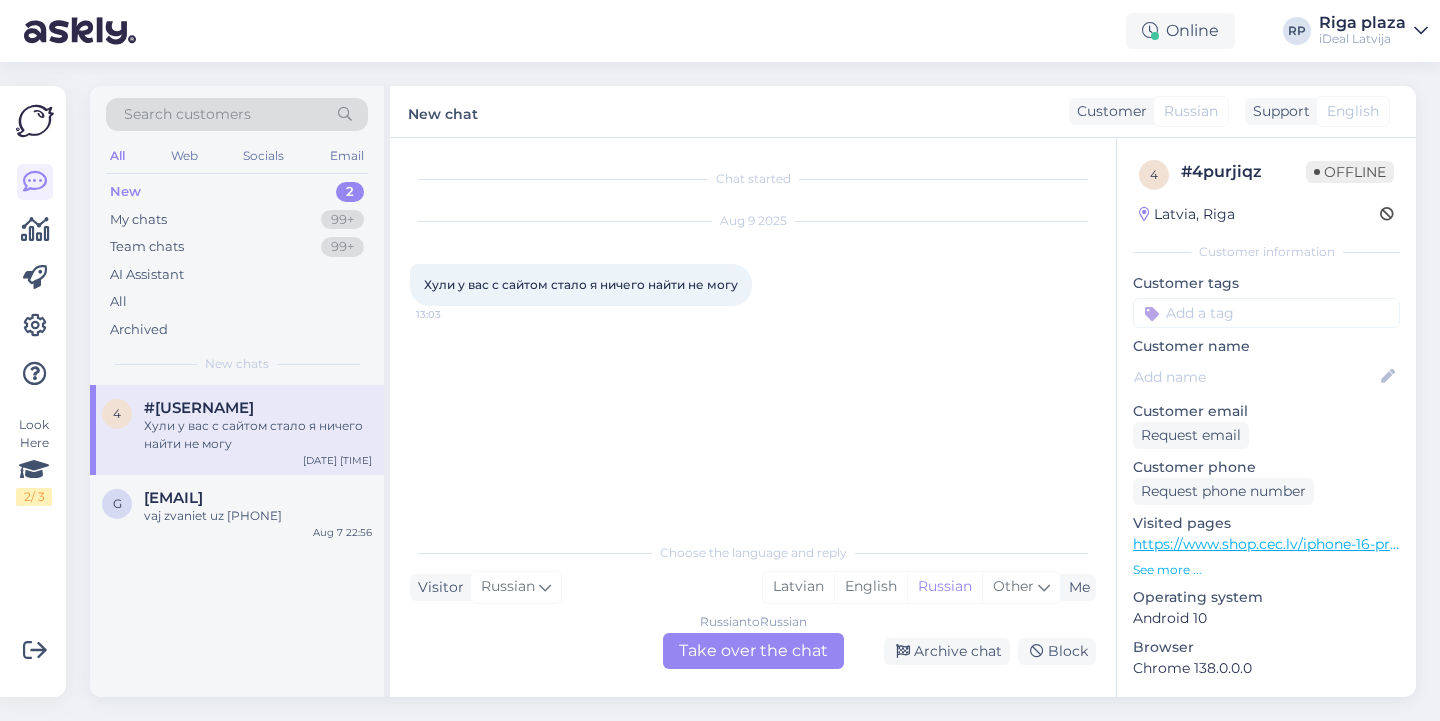 scroll, scrollTop: 0, scrollLeft: 0, axis: both 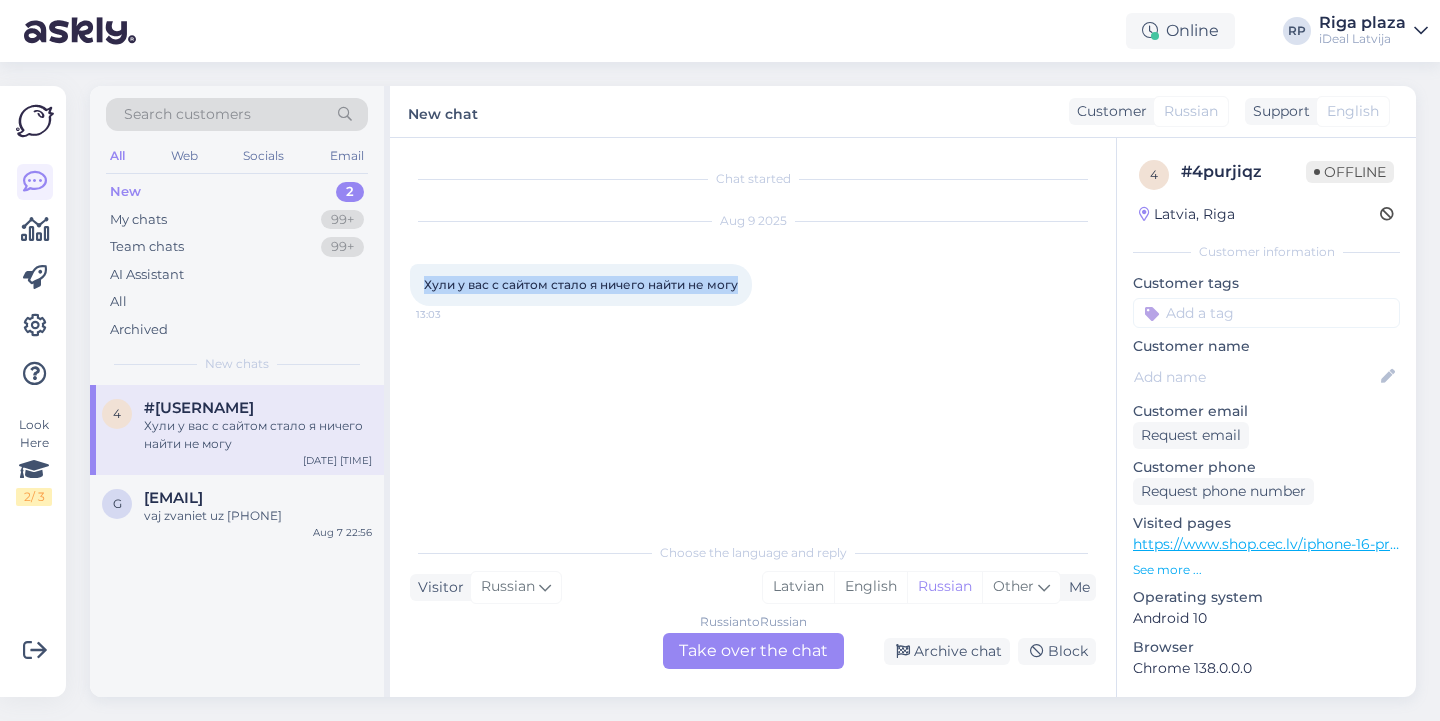 drag, startPoint x: 412, startPoint y: 280, endPoint x: 749, endPoint y: 281, distance: 337.0015 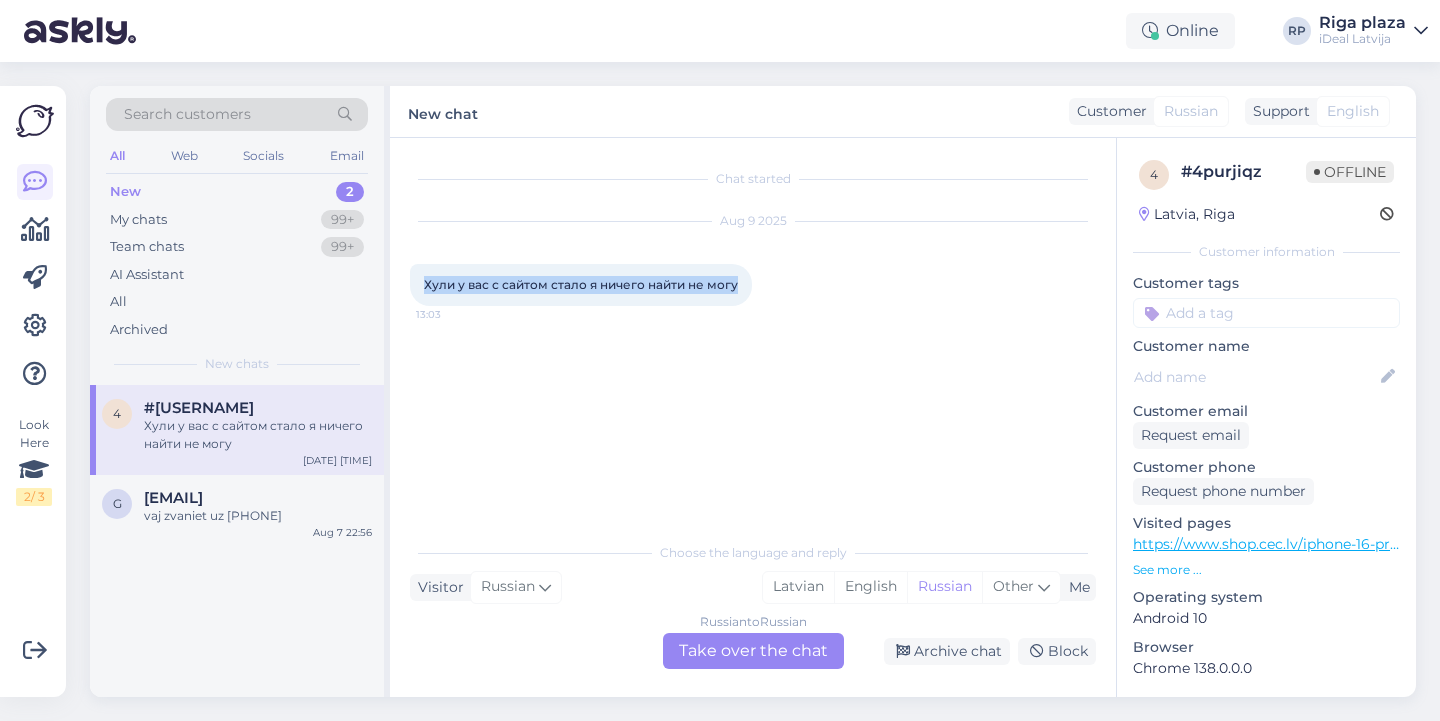 click on "Хули у вас с сайтом стало я ничего найти не могу 13:03" at bounding box center (581, 285) 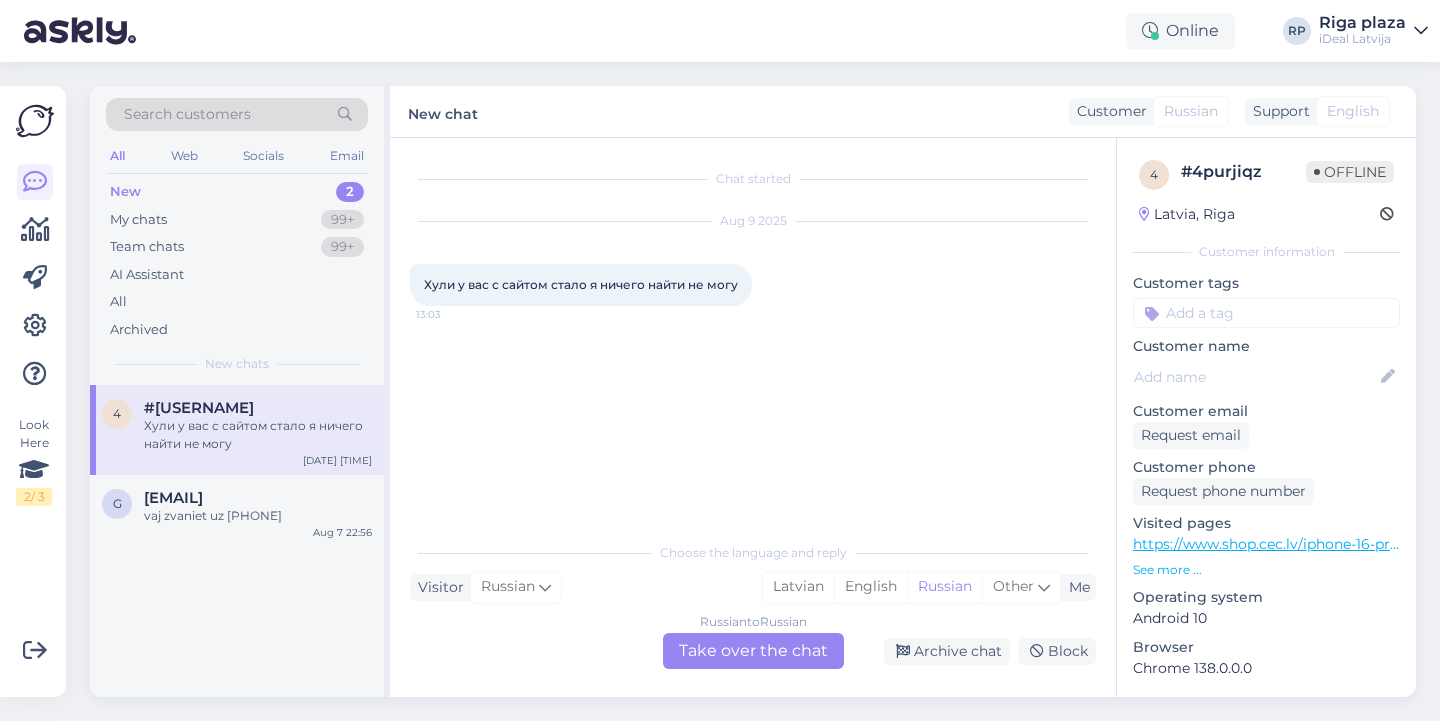 click on "Russian  to  Russian Take over the chat" at bounding box center [753, 651] 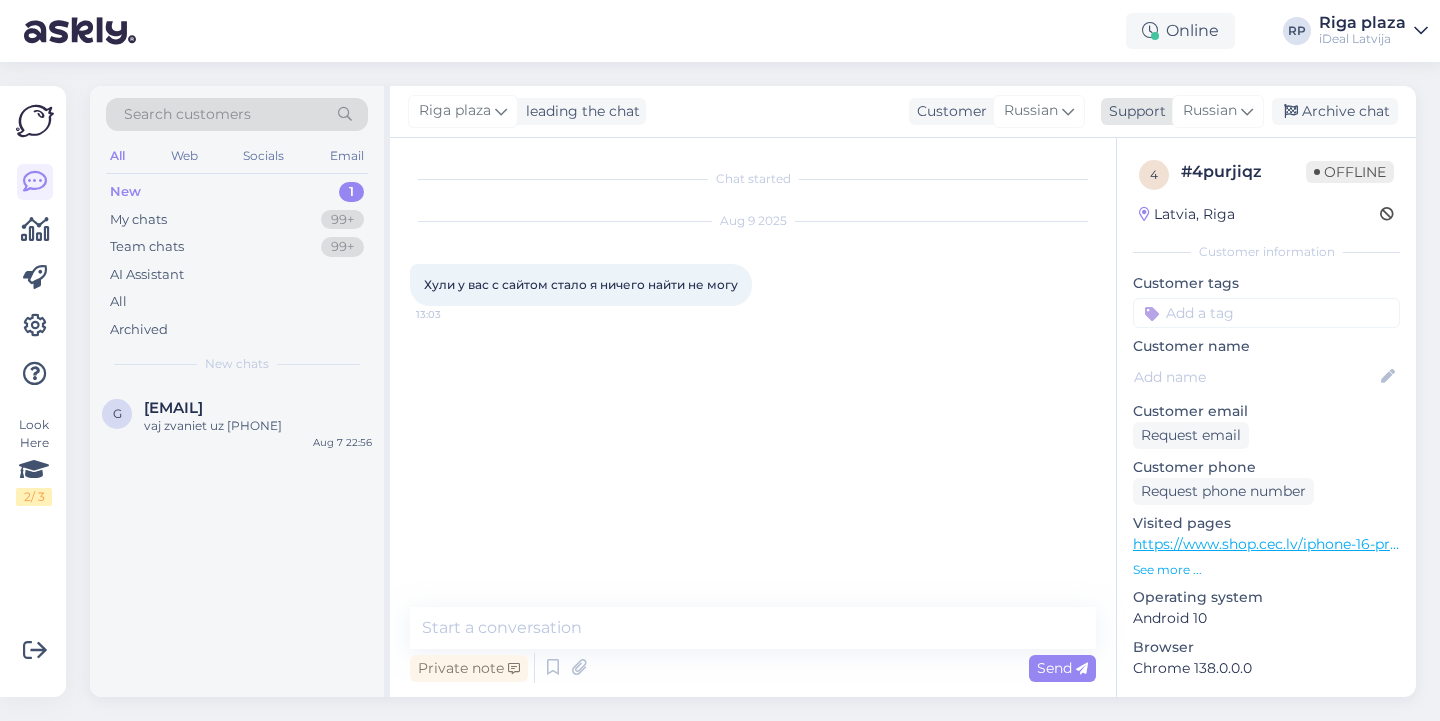 click on "Russian" at bounding box center [1210, 111] 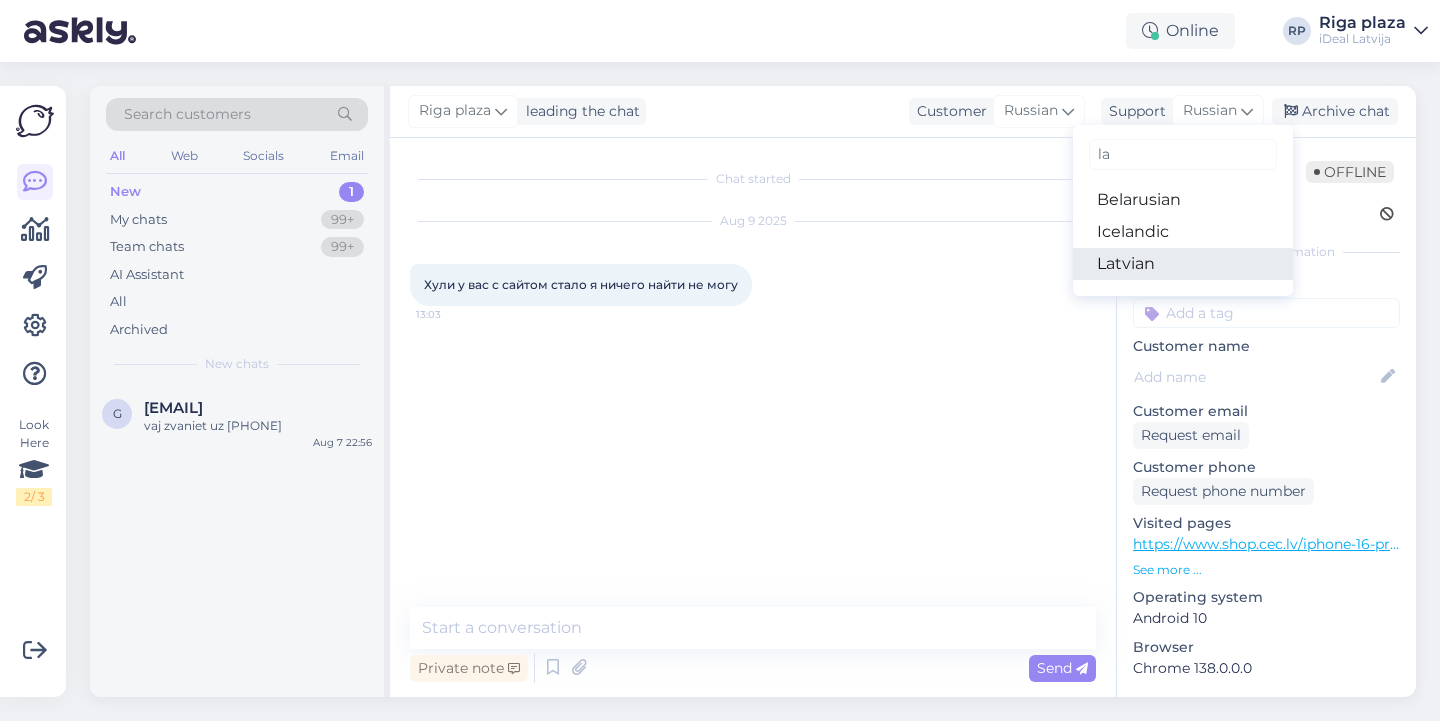 type on "la" 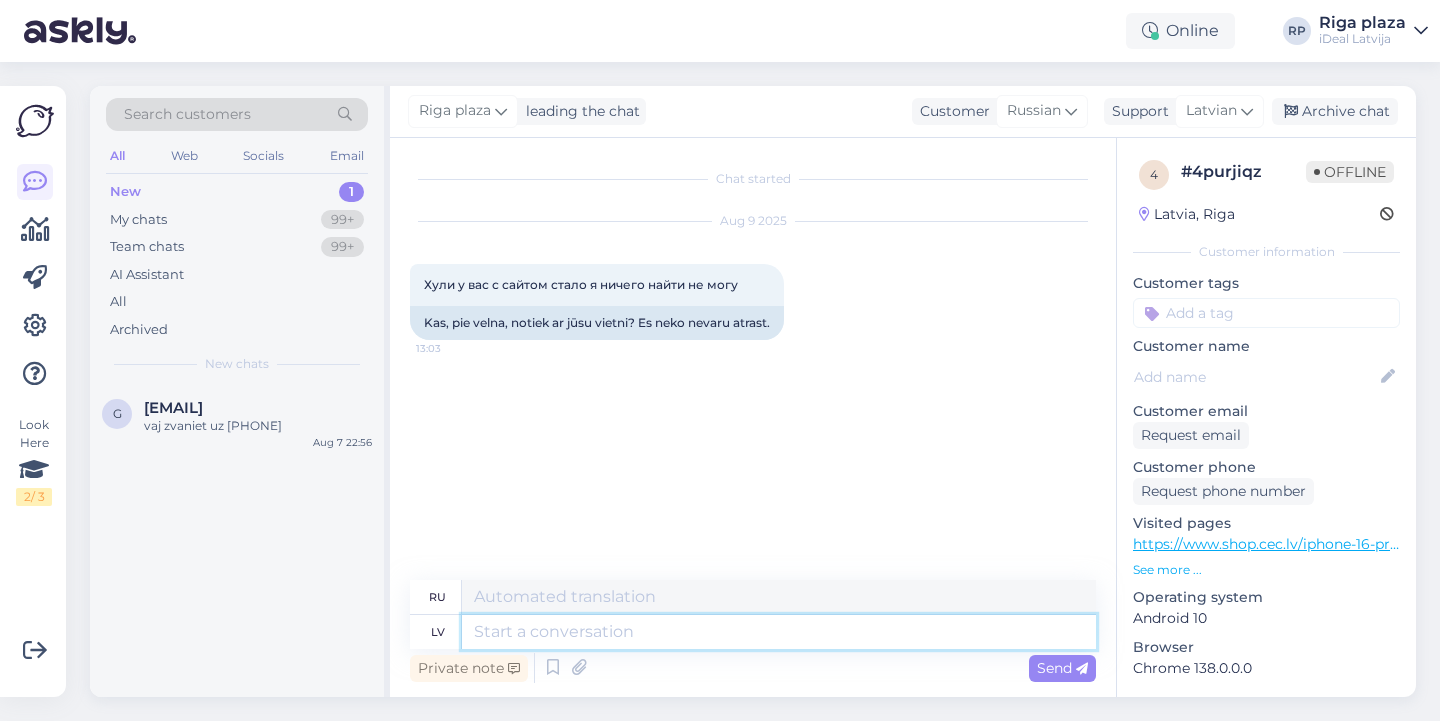 click at bounding box center (779, 632) 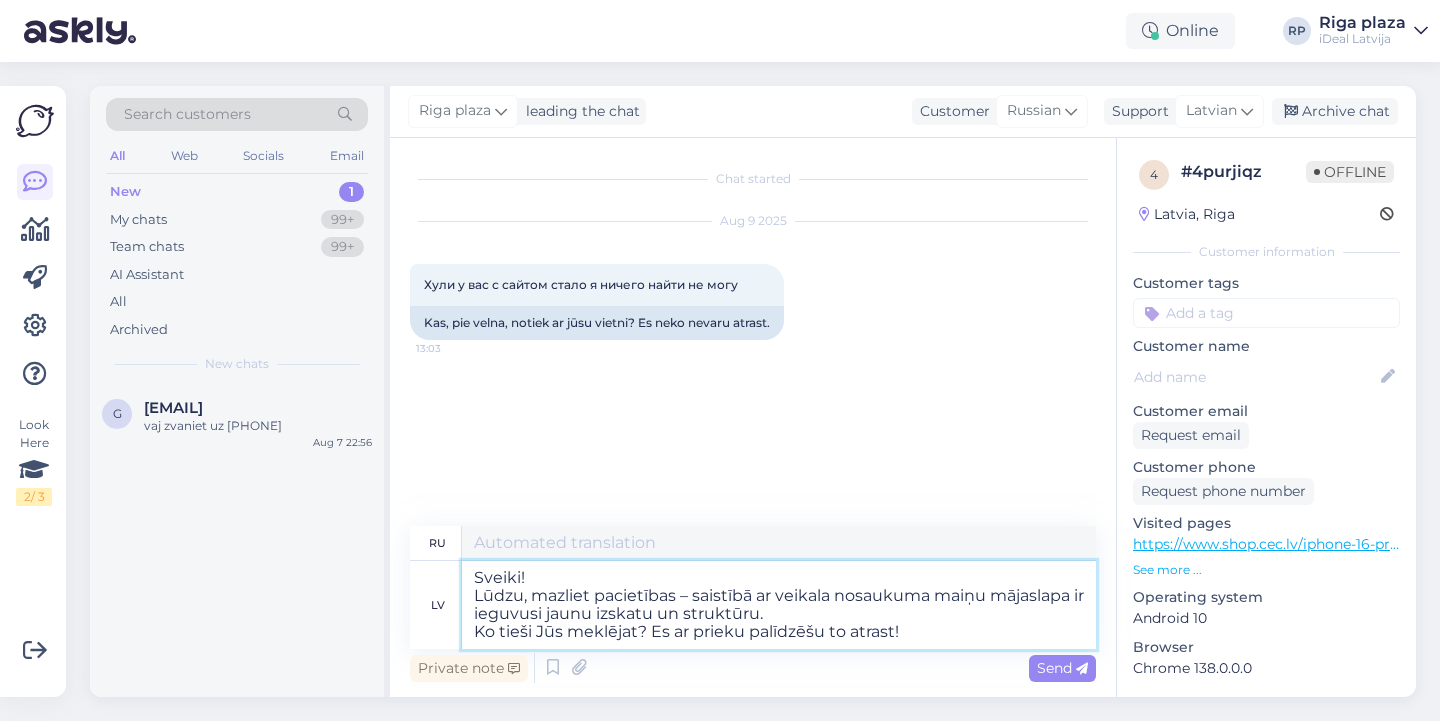 type on "Здравствуйте!
Пожалуйста, наберитесь терпения — в связи со сменой названия магазина сайт имеет новый дизайн и структуру.
Что именно вы ищете? Я буду рад помочь вам найти это!" 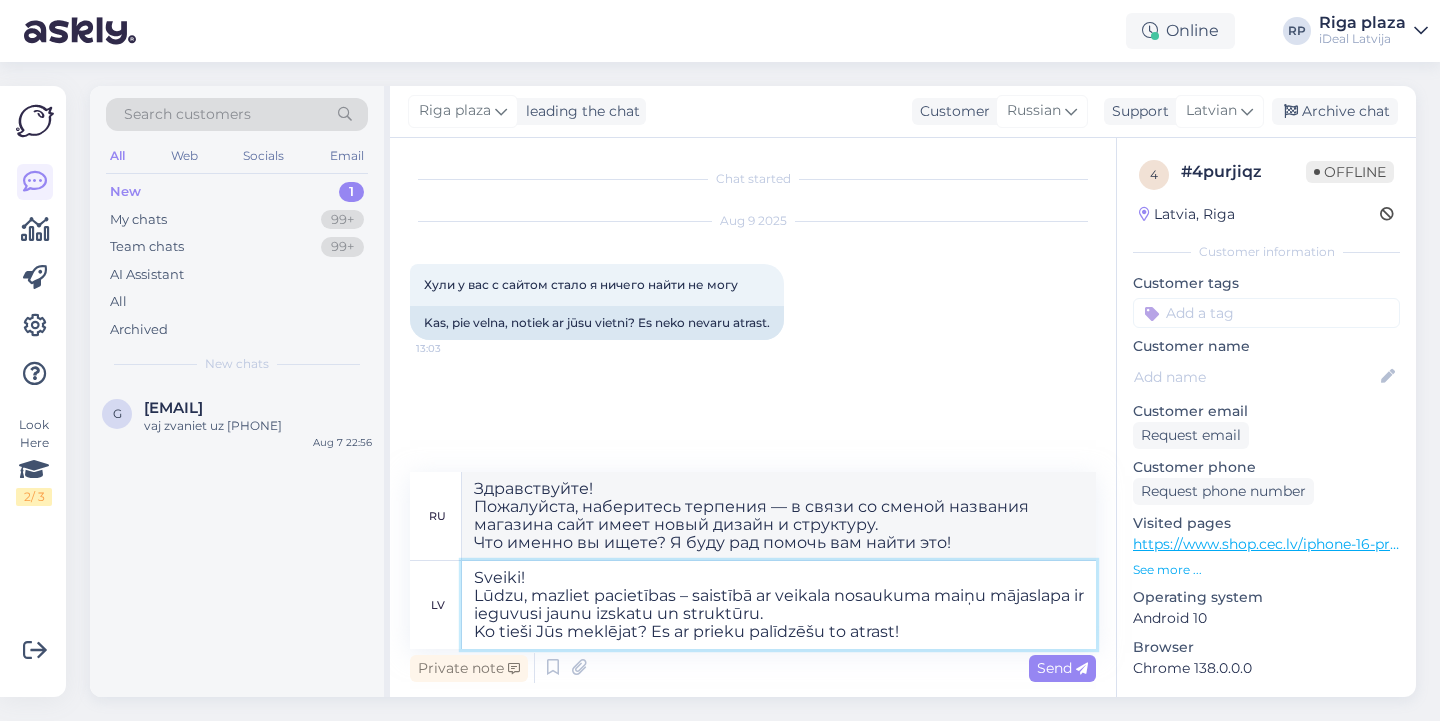 click on "Sveiki!
Lūdzu, mazliet pacietības – saistībā ar veikala nosaukuma maiņu mājaslapa ir ieguvusi jaunu izskatu un struktūru.
Ko tieši Jūs meklējat? Es ar prieku palīdzēšu to atrast!" at bounding box center [779, 605] 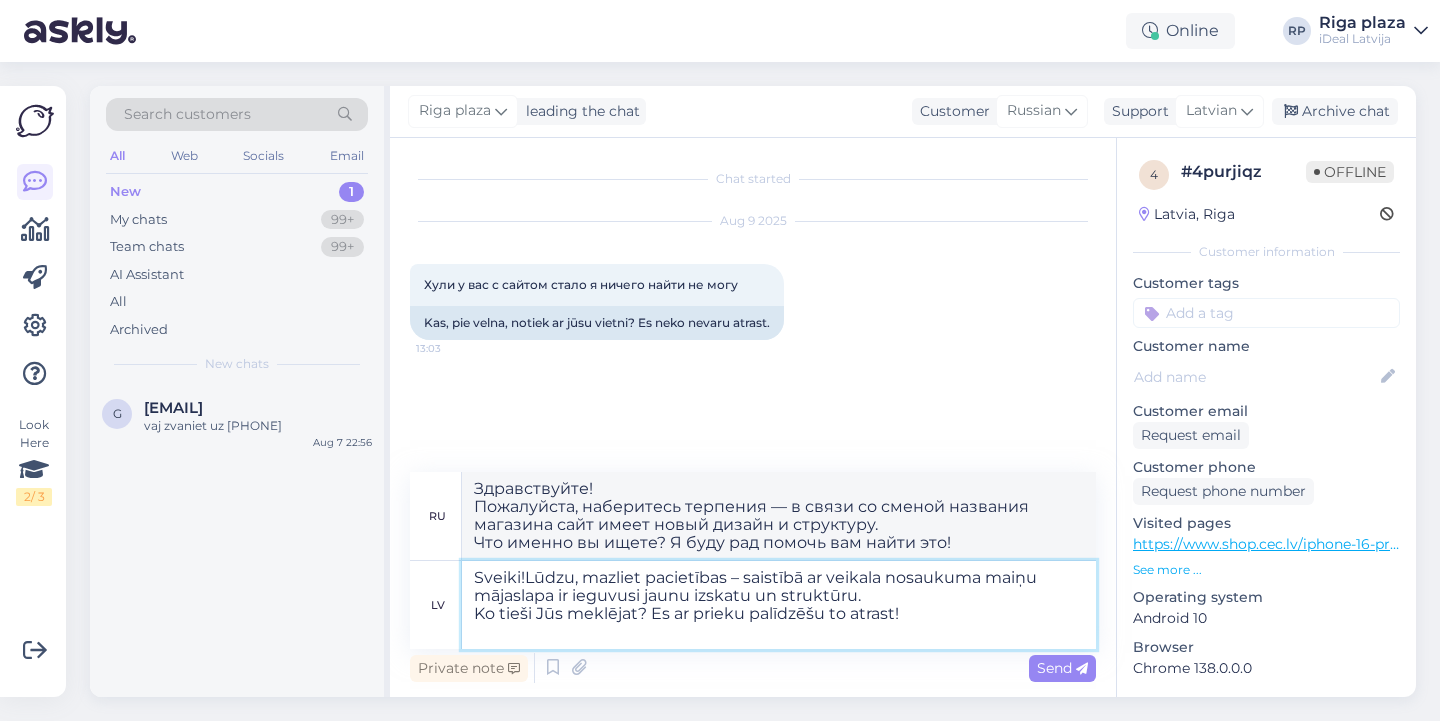 type on "Sveiki! Lūdzu, mazliet pacietības – saistībā ar veikala nosaukuma maiņu mājaslapa ir ieguvusi jaunu izskatu un struktūru.
Ko tieši Jūs meklējat? Es ar prieku palīdzēšu to atrast!" 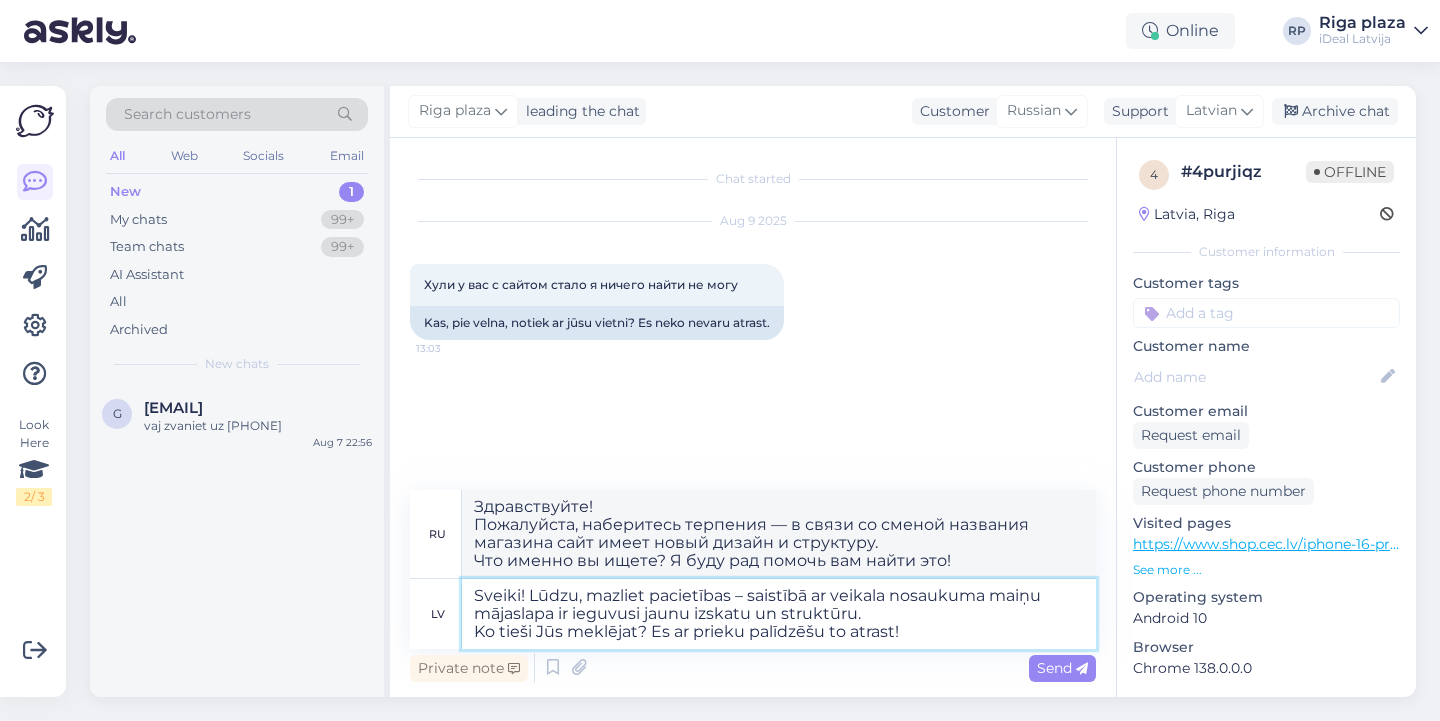 type on "Здравствуйте! Пожалуйста, наберитесь терпения — в связи со сменой названия магазина сайт обновился.
Что именно вы ищете? Я буду рад помочь вам найти это!" 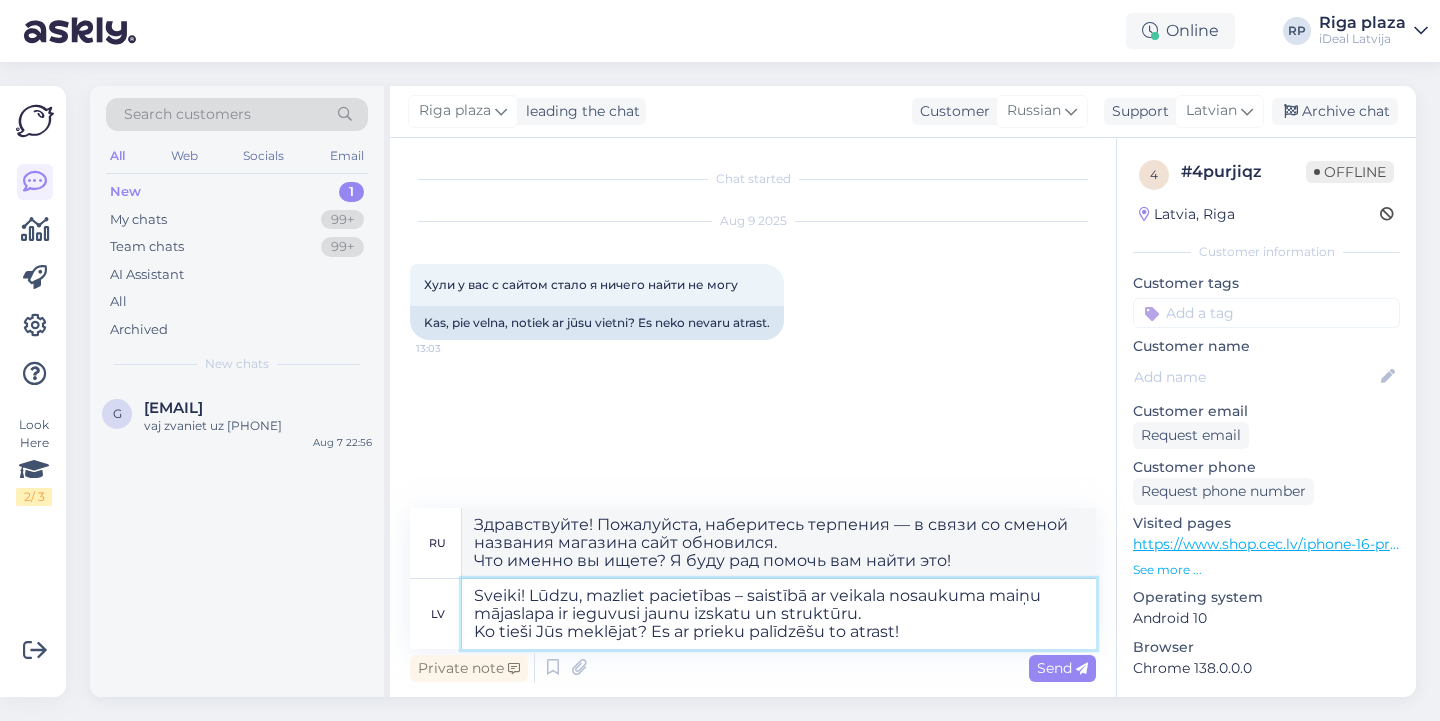 click on "Sveiki! Lūdzu, mazliet pacietības – saistībā ar veikala nosaukuma maiņu mājaslapa ir ieguvusi jaunu izskatu un struktūru.
Ko tieši Jūs meklējat? Es ar prieku palīdzēšu to atrast!" at bounding box center [779, 614] 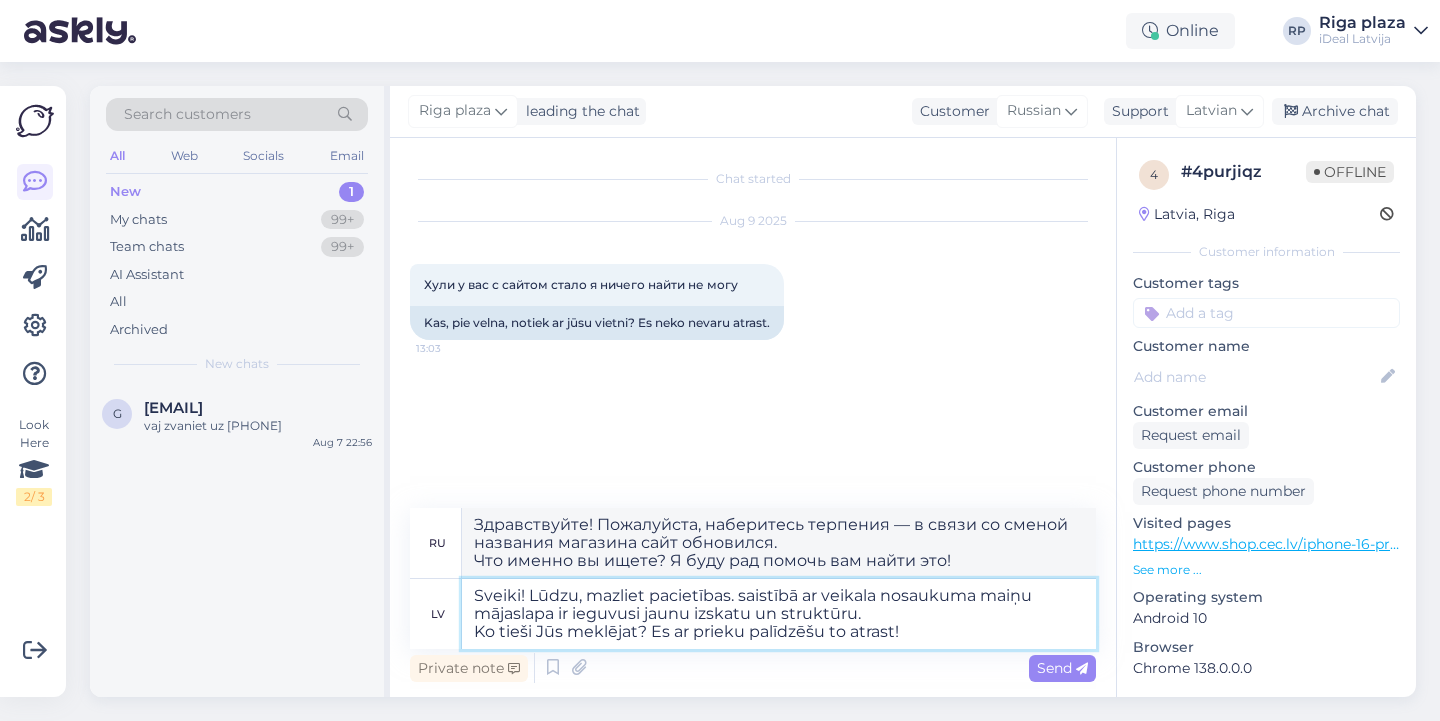 type on "Sveiki! Lūdzu, mazliet pacietības. aistībā ar veikala nosaukuma maiņu mājaslapa ir ieguvusi jaunu izskatu un struktūru.
Ko tieši Jūs meklējat? Es ar prieku palīdzēšu to atrast!" 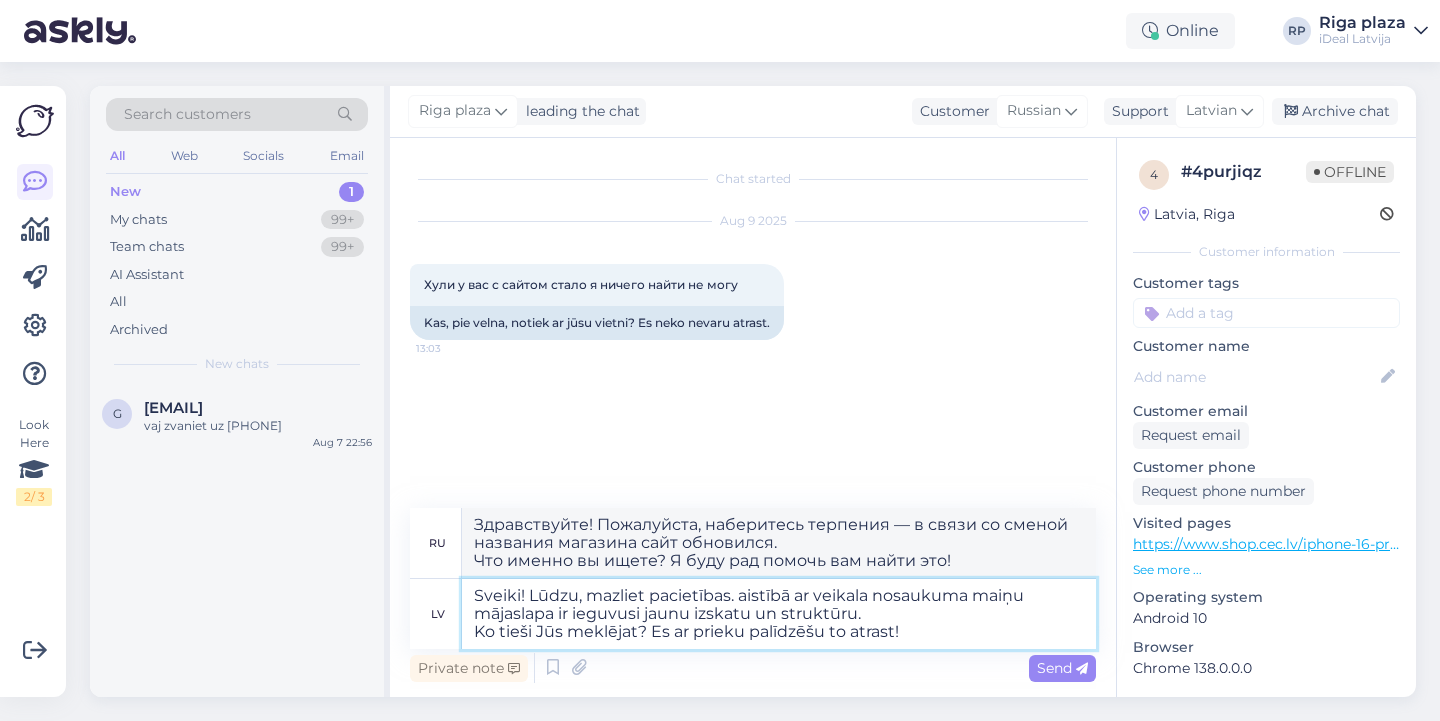 type on "Здравствуйте! Пожалуйста, наберитесь терпения. В связи со сменой названия магазина, сайт обновлён.
Что именно вы ищете? Я буду рад помочь вам найти это!" 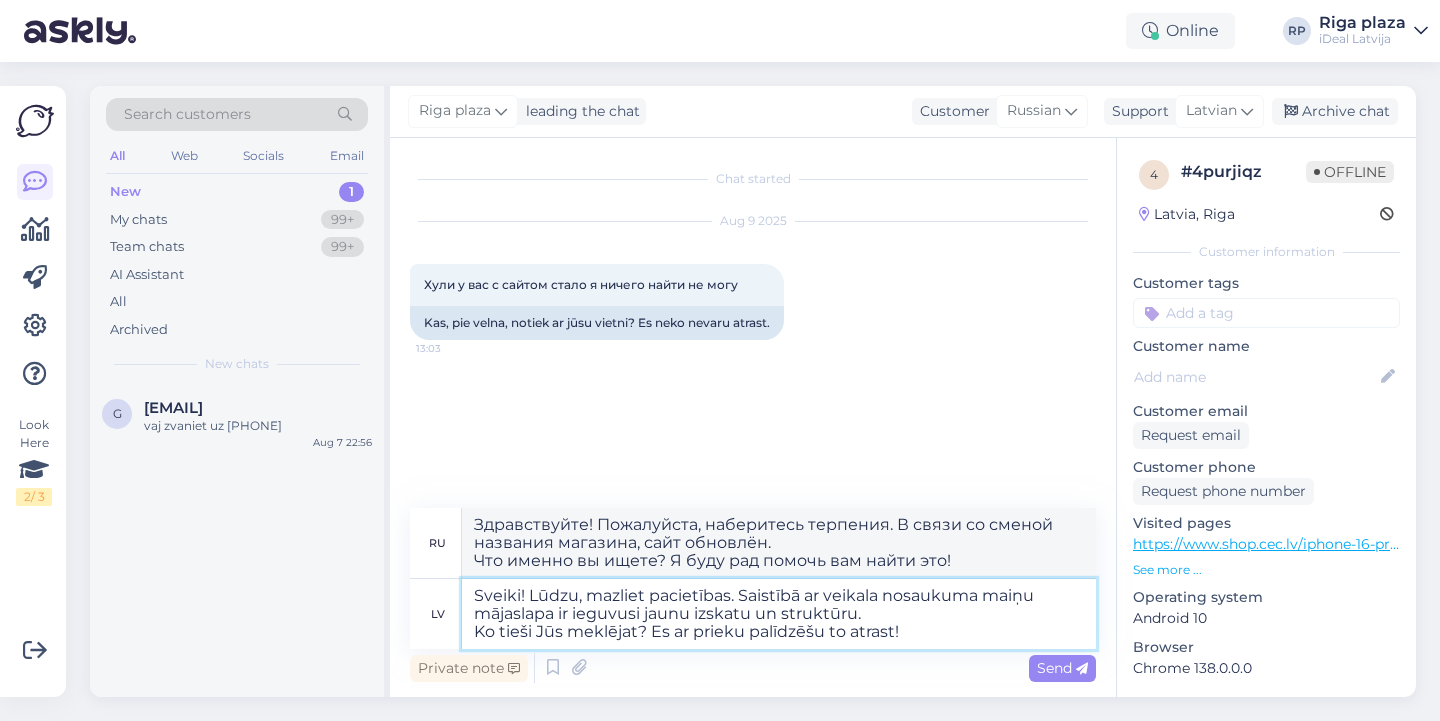 click on "Sveiki! Lūdzu, mazliet pacietības. Saistībā ar veikala nosaukuma maiņu mājaslapa ir ieguvusi jaunu izskatu un struktūru.
Ko tieši Jūs meklējat? Es ar prieku palīdzēšu to atrast!" at bounding box center (779, 614) 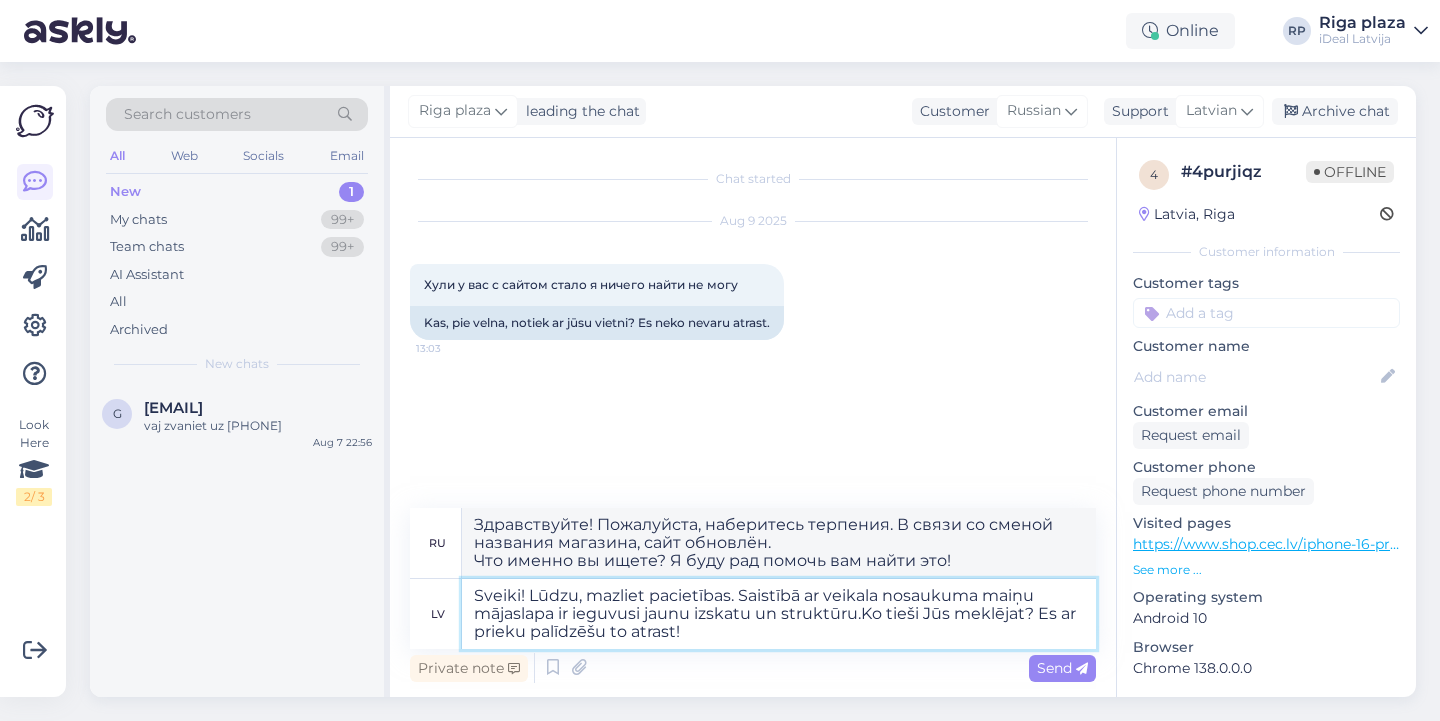 type on "Sveiki! Lūdzu, mazliet pacietības. Saistībā ar veikala nosaukuma maiņu mājaslapa ir ieguvusi jaunu izskatu un struktūru. Ko tieši Jūs meklējat? Es ar prieku palīdzēšu to atrast!" 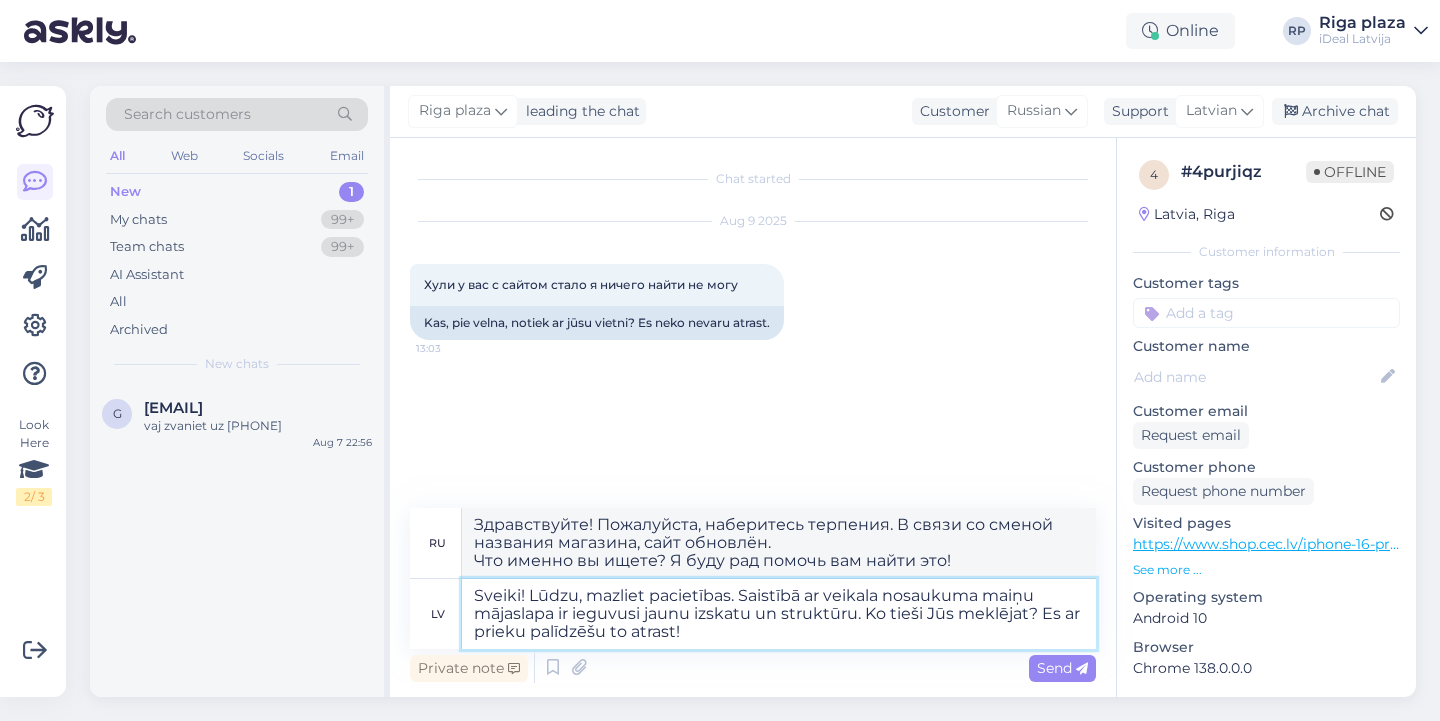 type on "Здравствуйте! Пожалуйста, наберитесь терпения. В связи со сменой названия магазина сайт обновился. Что именно вы ищете? Я буду рад помочь вам найти это!" 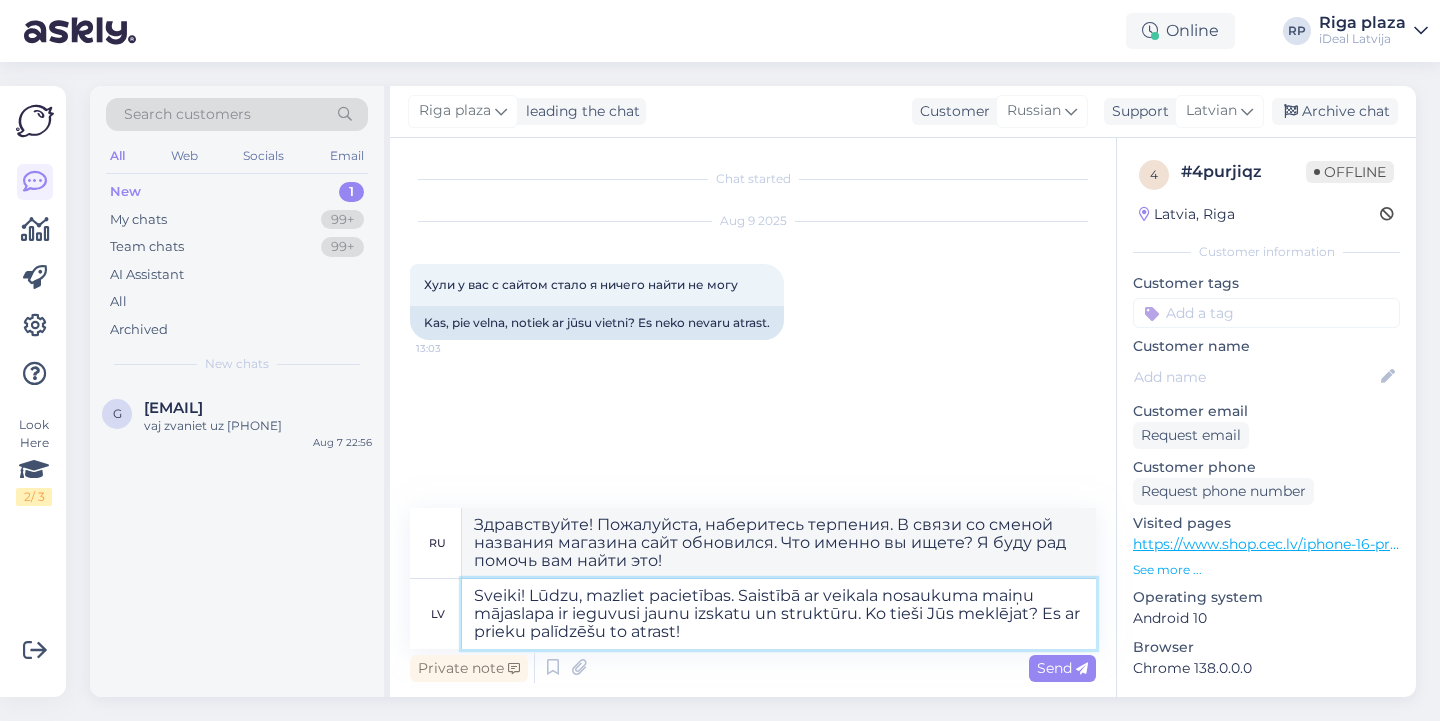 drag, startPoint x: 758, startPoint y: 614, endPoint x: 853, endPoint y: 612, distance: 95.02105 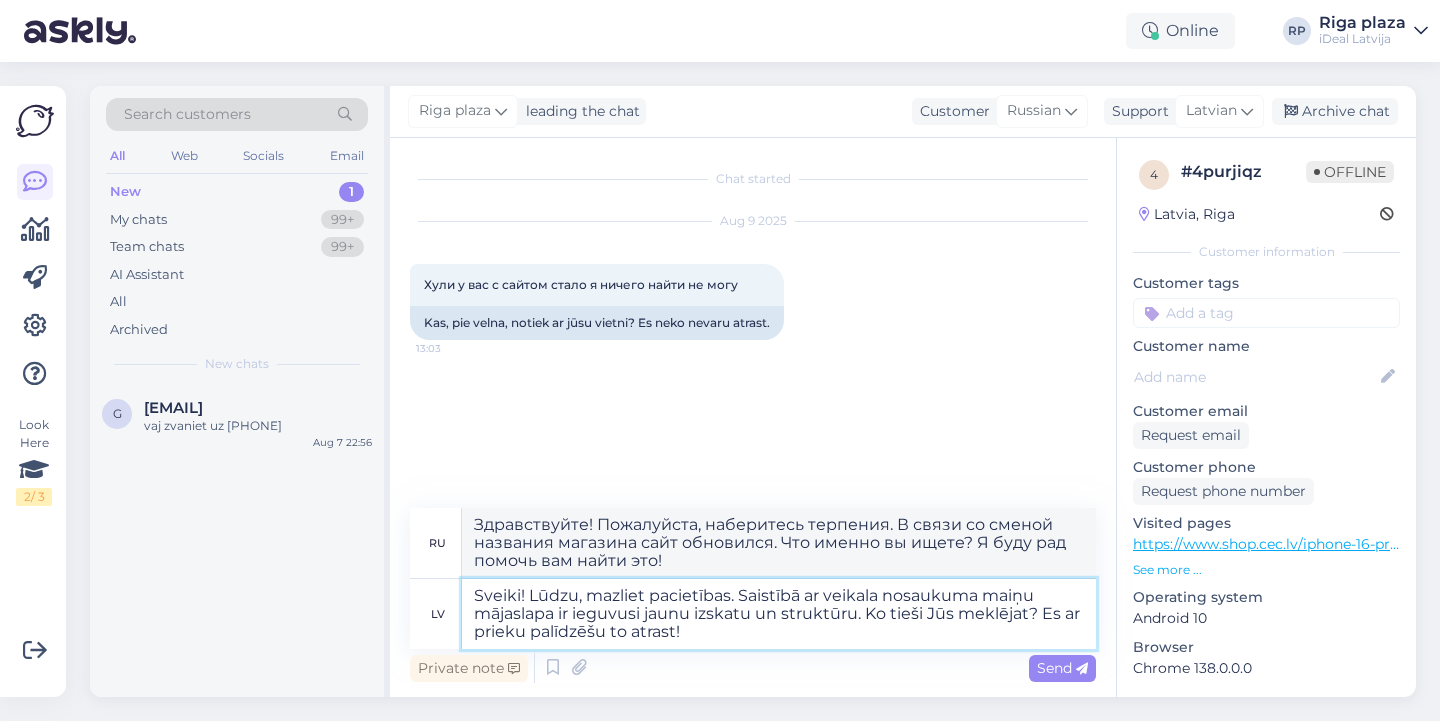 click on "Sveiki! Lūdzu, mazliet pacietības. Saistībā ar veikala nosaukuma maiņu mājaslapa ir ieguvusi jaunu izskatu un struktūru. Ko tieši Jūs meklējat? Es ar prieku palīdzēšu to atrast!" at bounding box center (779, 614) 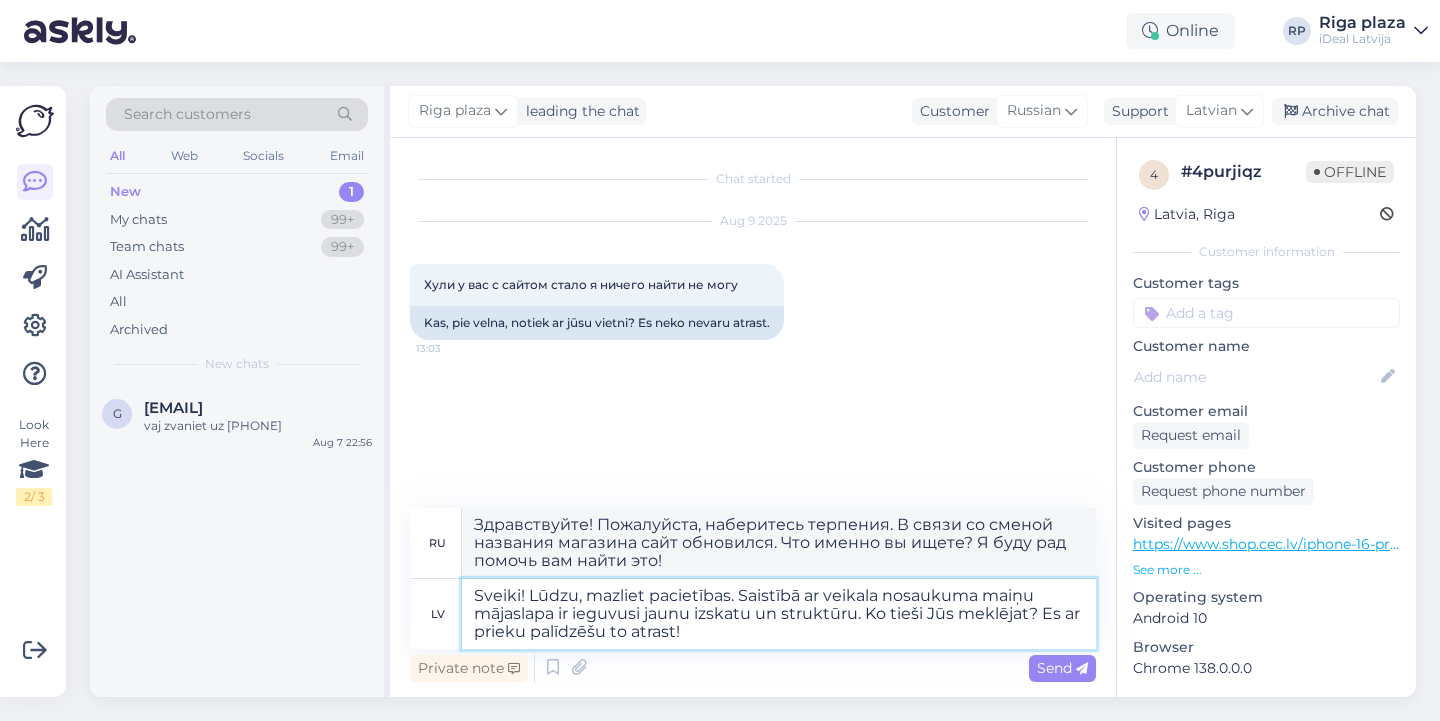 type on "Sveiki! Lūdzu, mazliet pacietības. Saistībā ar veikala nosaukuma maiņu mājaslapa ir ieguvusi jaunu izskatu u. Ko tieši Jūs meklējat? Es ar prieku palīdzēšu to atrast!" 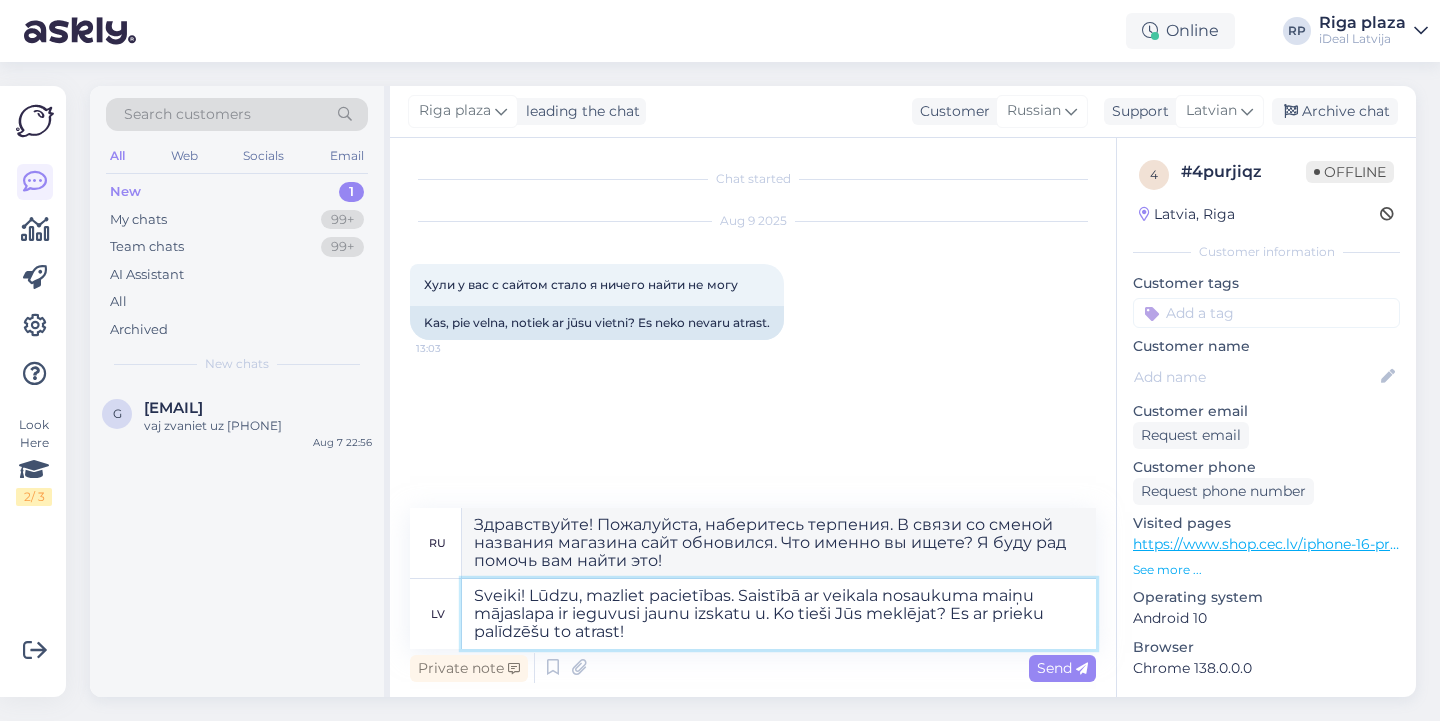 type on "Здравствуйте! Пожалуйста, наберитесь терпения. В связи со сменой названия магазина, сайт обновлён. Что именно вы ищете? Я буду рад помочь вам найти это!" 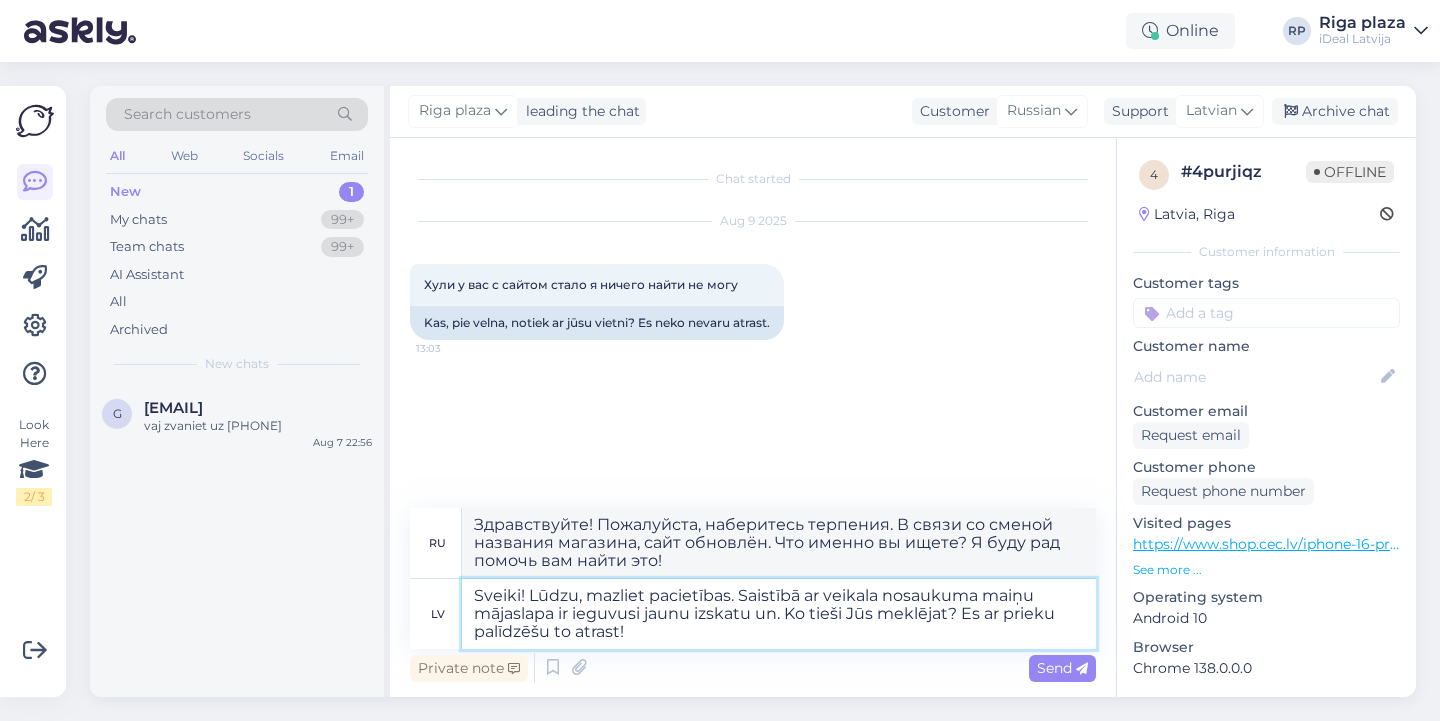 type on "Sveiki! Lūdzu, mazliet pacietības. Saistībā ar veikala nosaukuma maiņu mājaslapa ir ieguvusi jaunu izskatu un . Ko tieši Jūs meklējat? Es ar prieku palīdzēšu to atrast!" 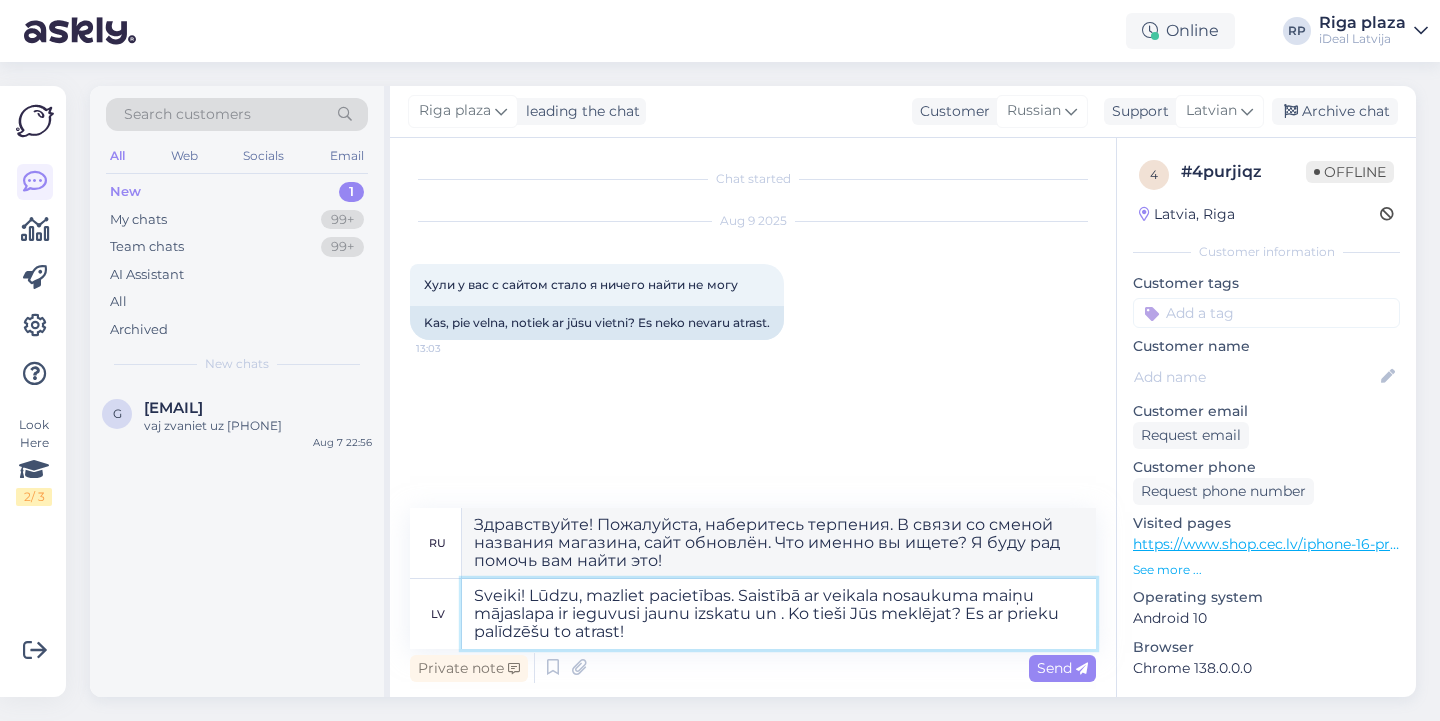 type on "Здравствуйте! Пожалуйста, наберитесь терпения. В связи со сменой названия магазина сайт обновился. Что именно вы ищете? Я буду рад помочь вам найти это!" 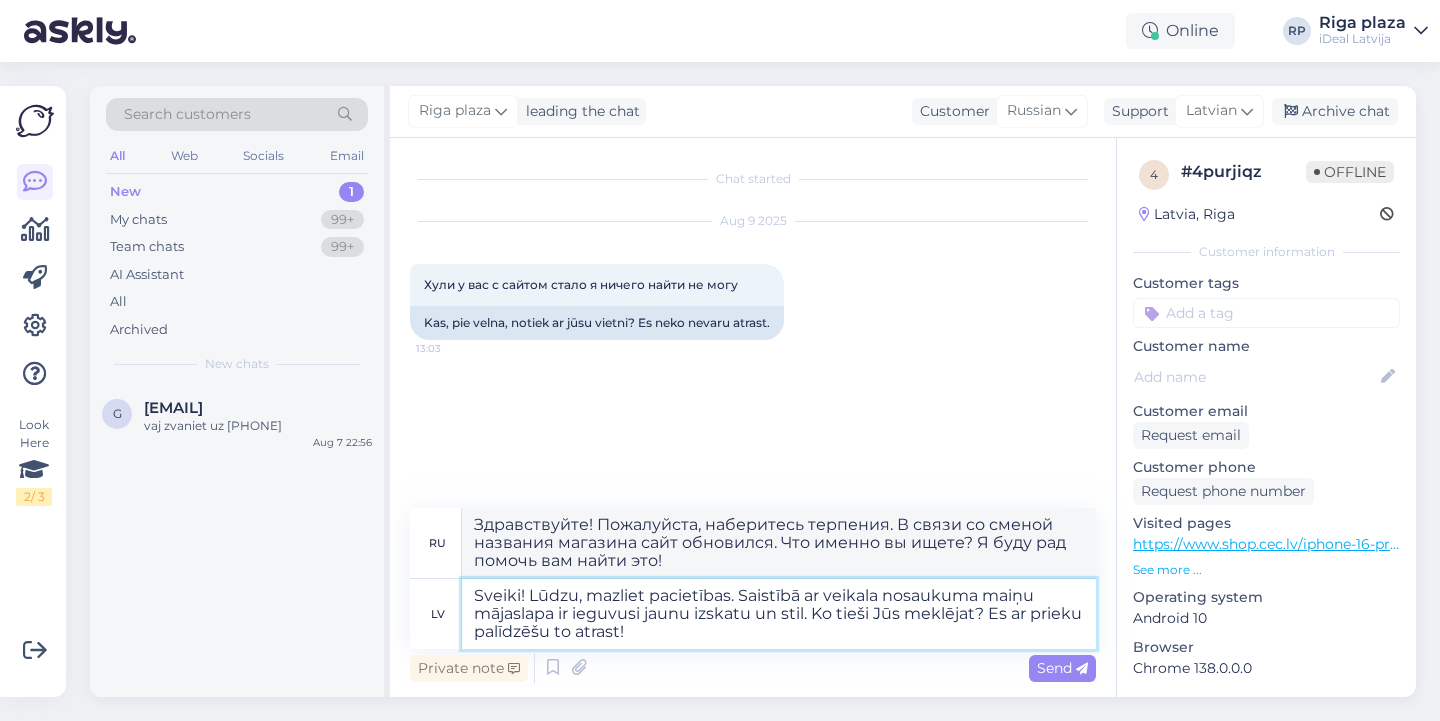 type on "Sveiki! Lūdzu, mazliet pacietības. Saistībā ar veikala nosaukuma maiņu mājaslapa ir ieguvusi jaunu izskatu un stilu. Ko tieši Jūs meklējat? Es ar prieku palīdzēšu to atrast!" 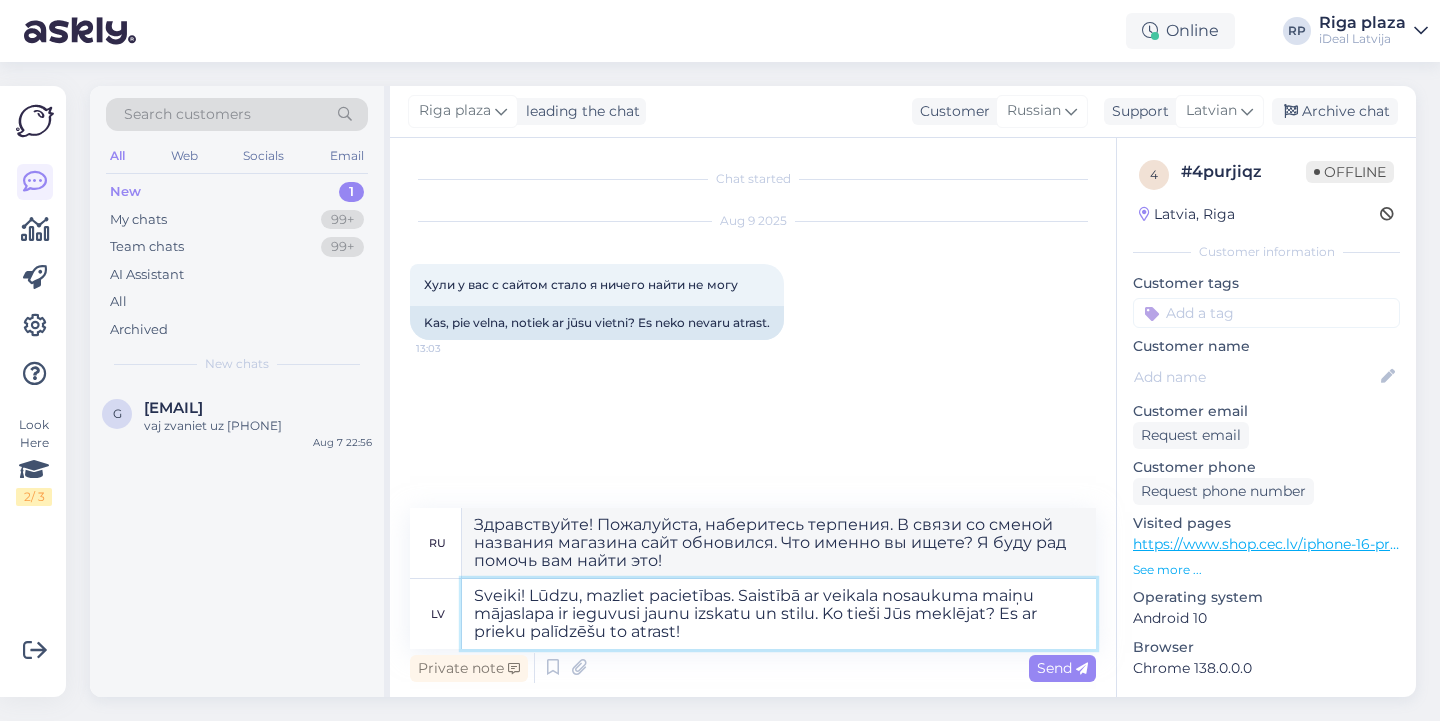 type on "Здравствуйте! Пожалуйста, наберитесь терпения. В связи со сменой названия магазина, сайт обновлён. Что именно вы ищете? Я буду рад помочь вам найти это!" 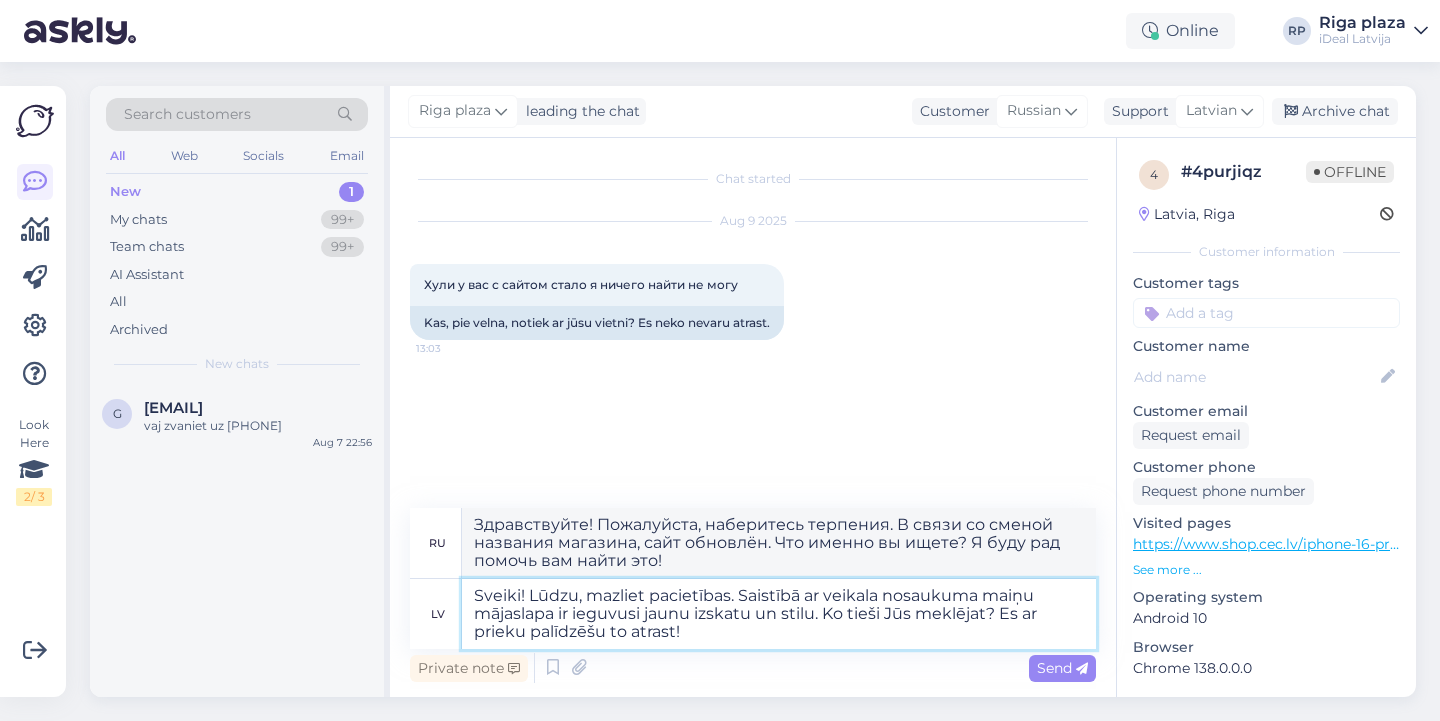 type 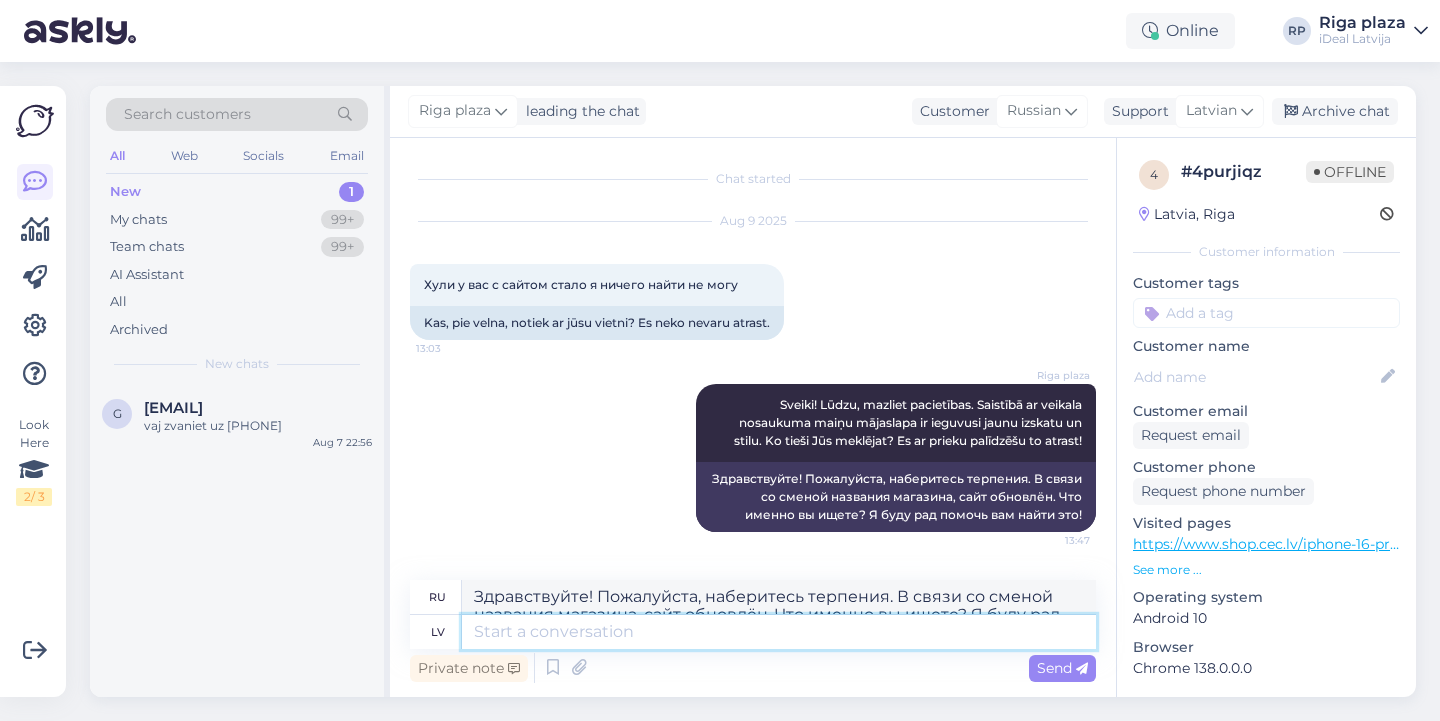 type 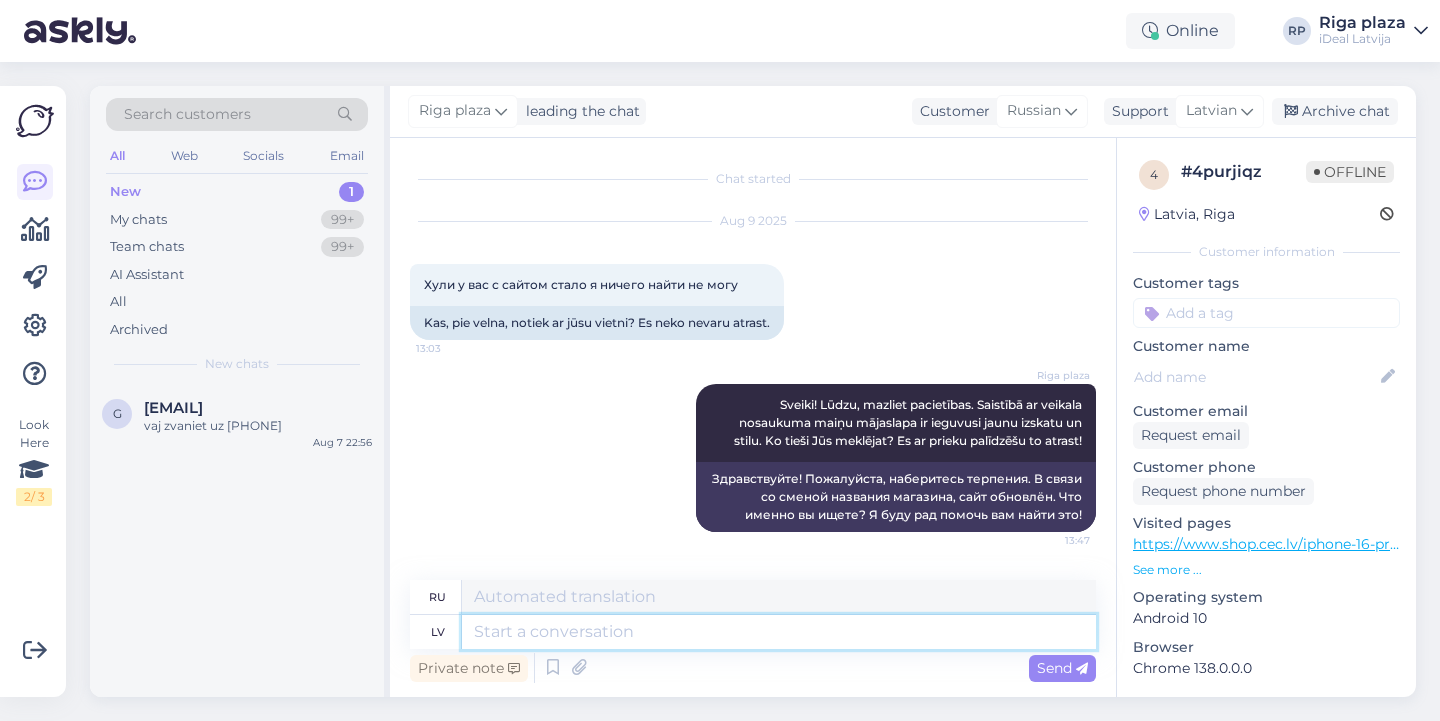 scroll, scrollTop: 0, scrollLeft: 0, axis: both 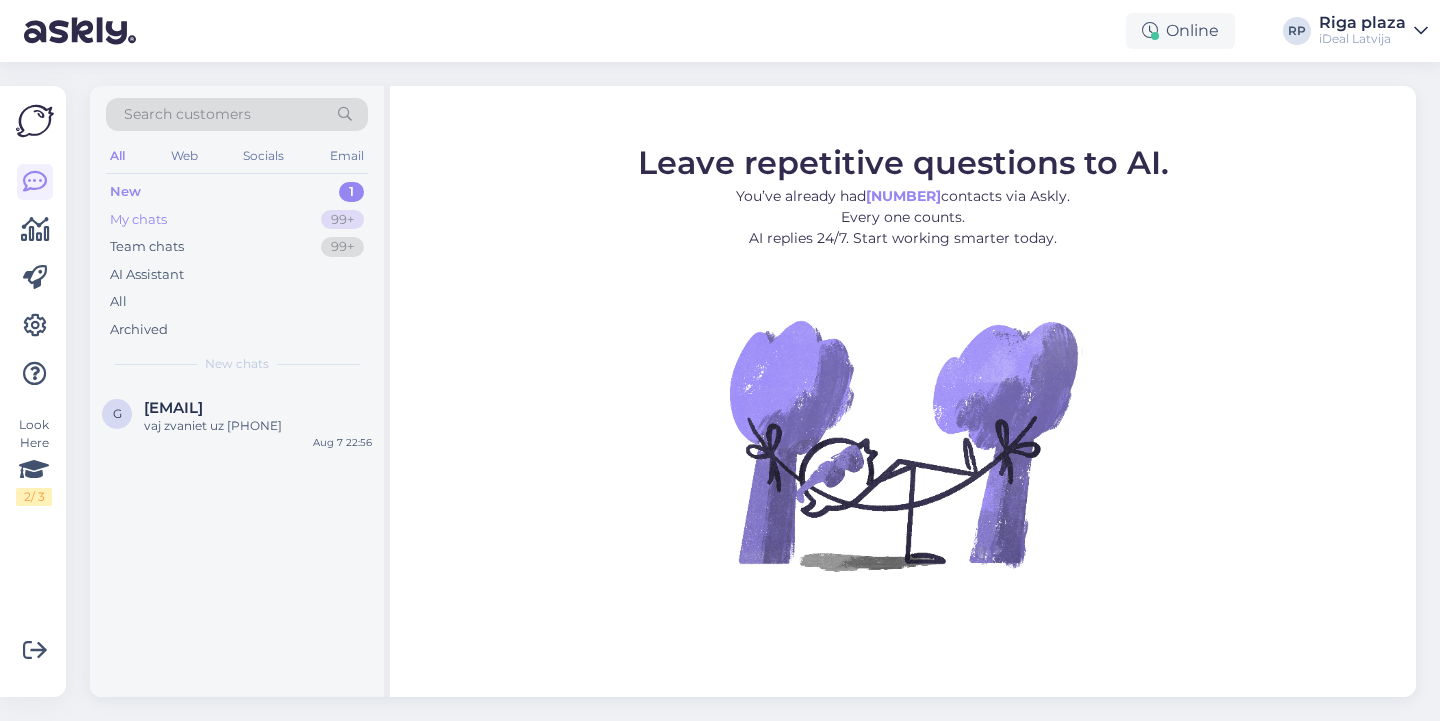 click on "My chats" at bounding box center [138, 220] 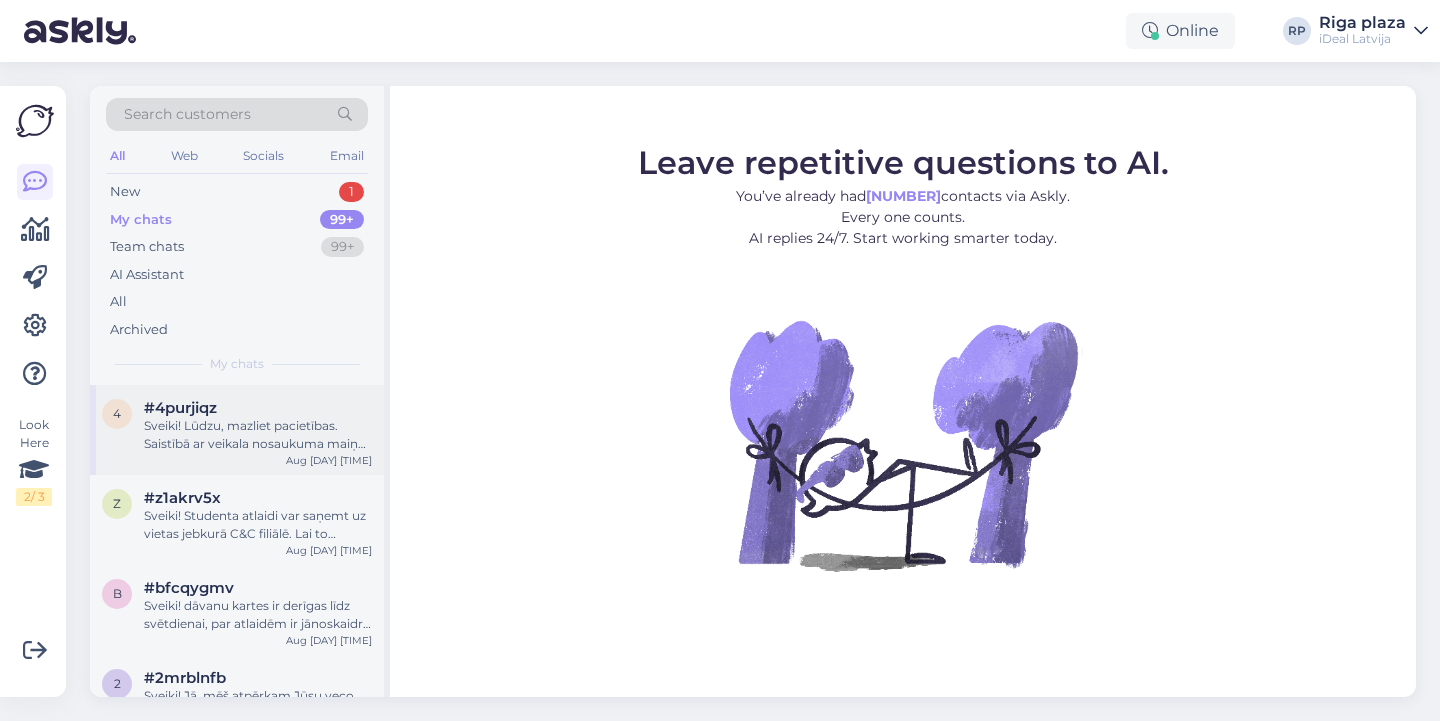 click on "4 #4purjiqz Sveiki! Lūdzu, mazliet pacietības. Saistībā ar veikala nosaukuma maiņu mājaslapa ir ieguvusi jaunu izskatu un stilu. Ko tieši Jūs meklējat? Es ar prieku palīdzēšu to atrast! Aug 9 13:47" at bounding box center [237, 430] 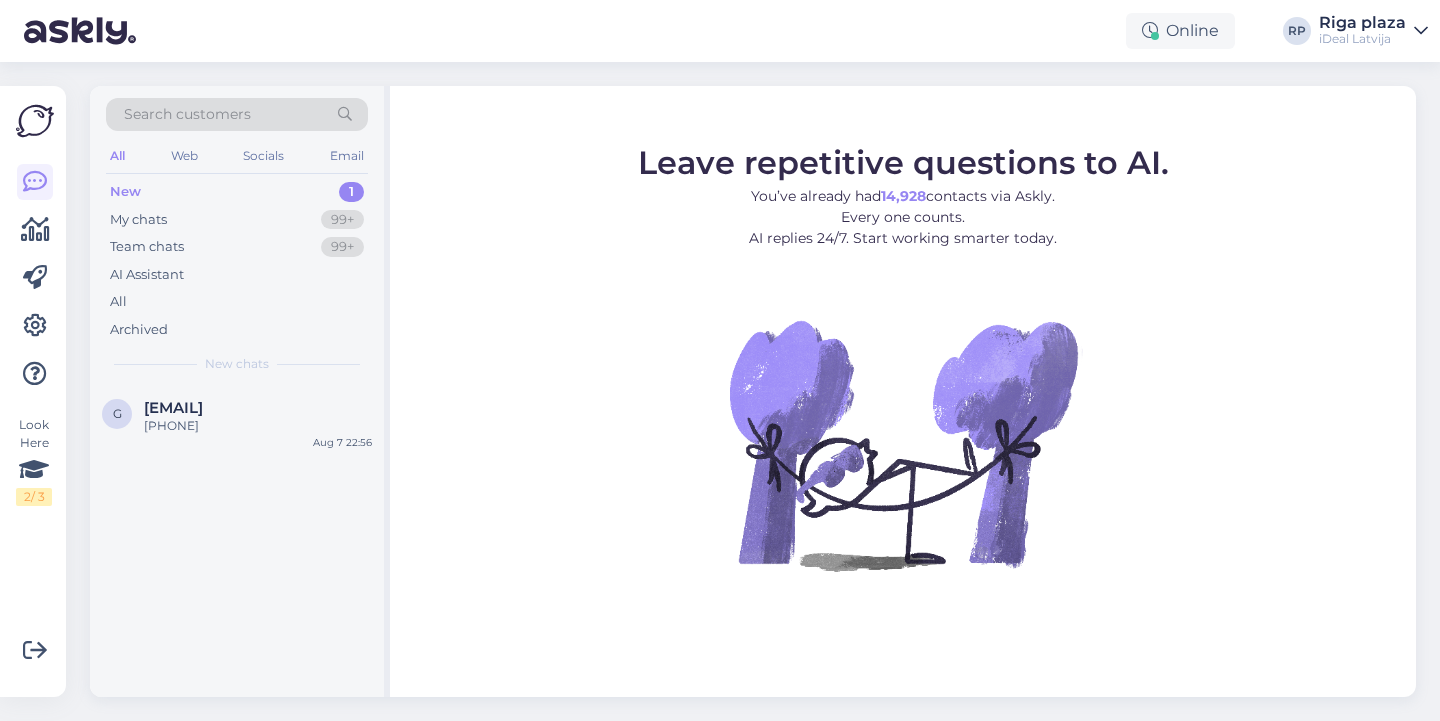 scroll, scrollTop: 0, scrollLeft: 0, axis: both 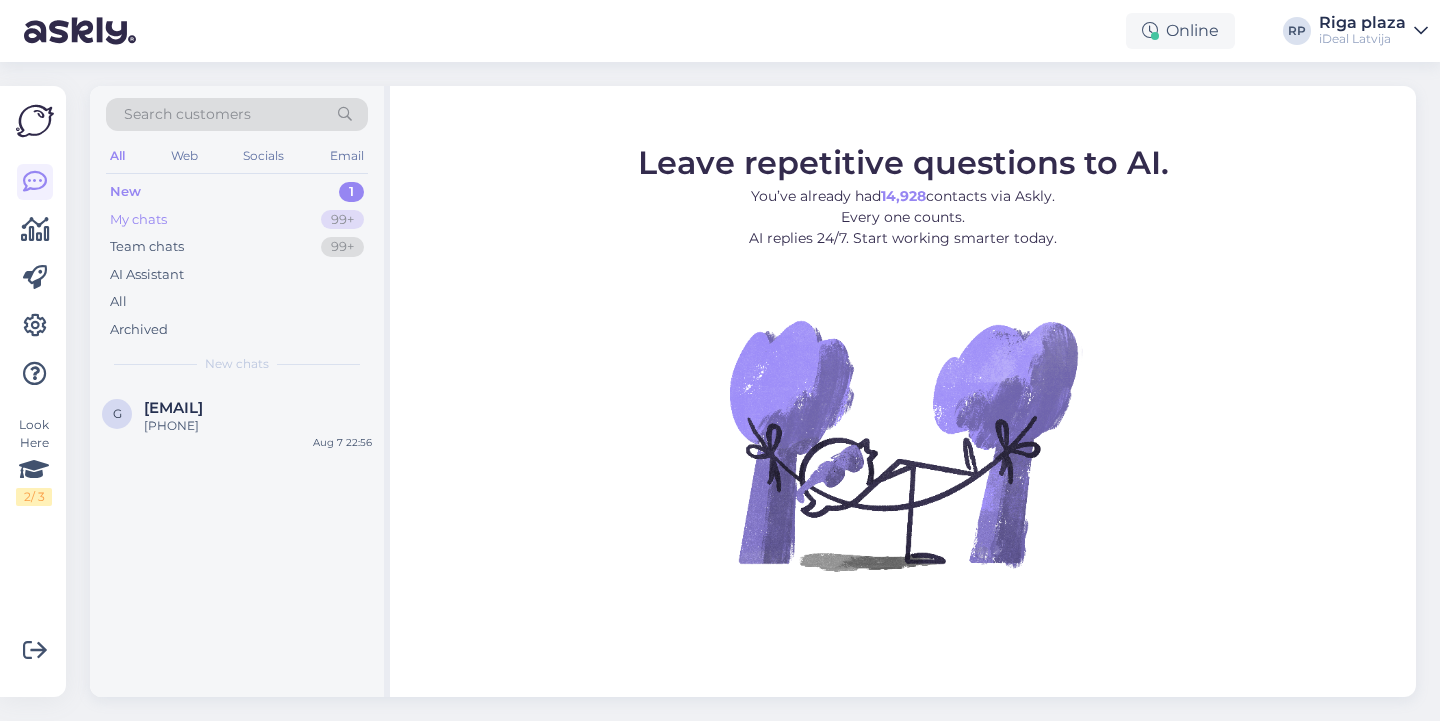 click on "My chats 99+" at bounding box center (237, 220) 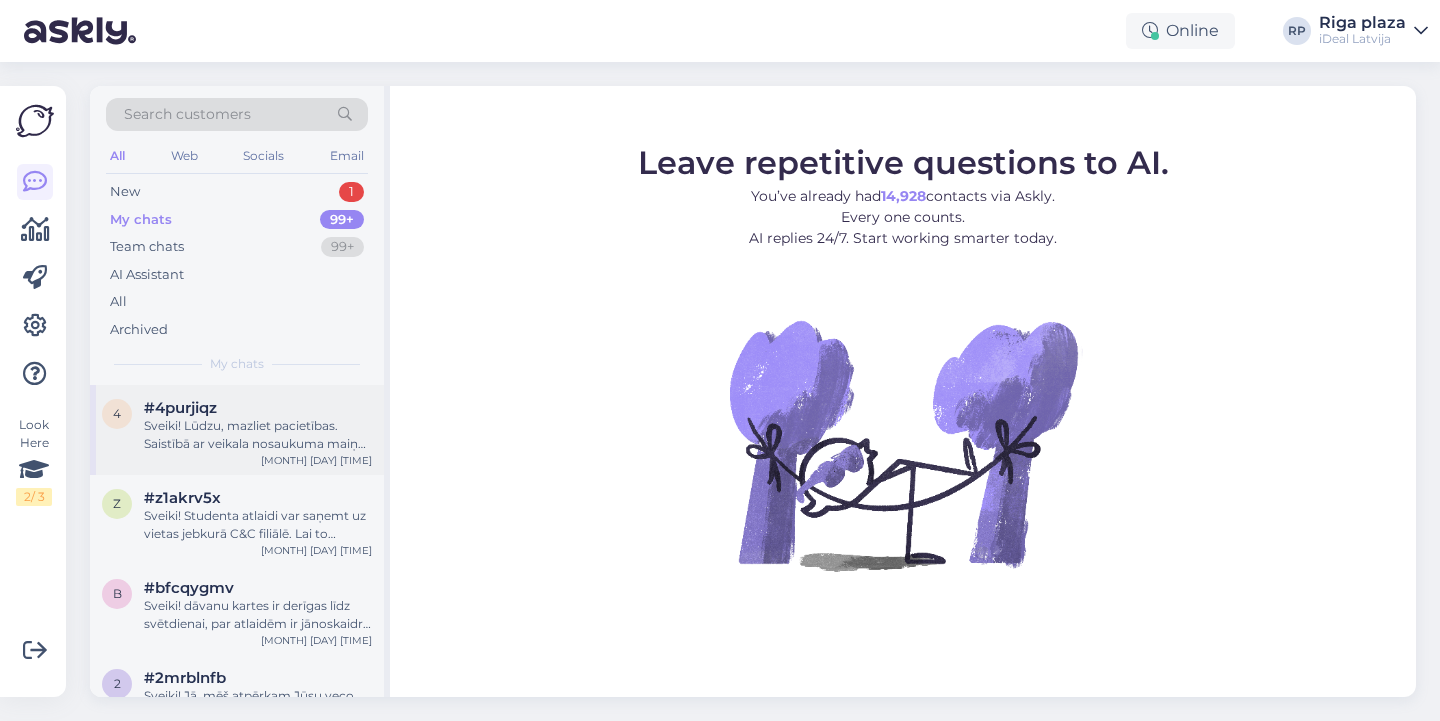 click on "Sveiki! Lūdzu, mazliet pacietības. Saistībā ar veikala nosaukuma maiņu mājaslapa ir ieguvusi jaunu izskatu un stilu. Ko tieši Jūs meklējat? Es ar prieku palīdzēšu to atrast!" at bounding box center [258, 435] 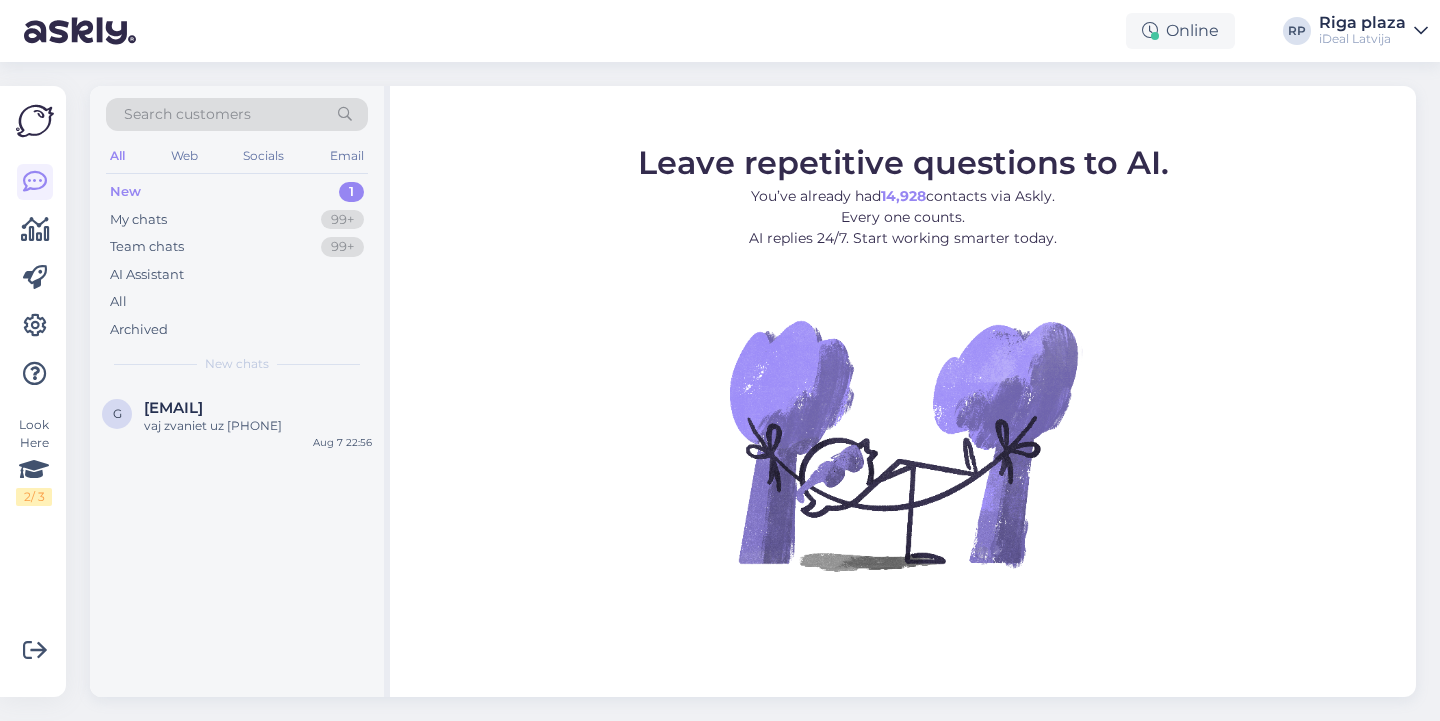 scroll, scrollTop: 0, scrollLeft: 0, axis: both 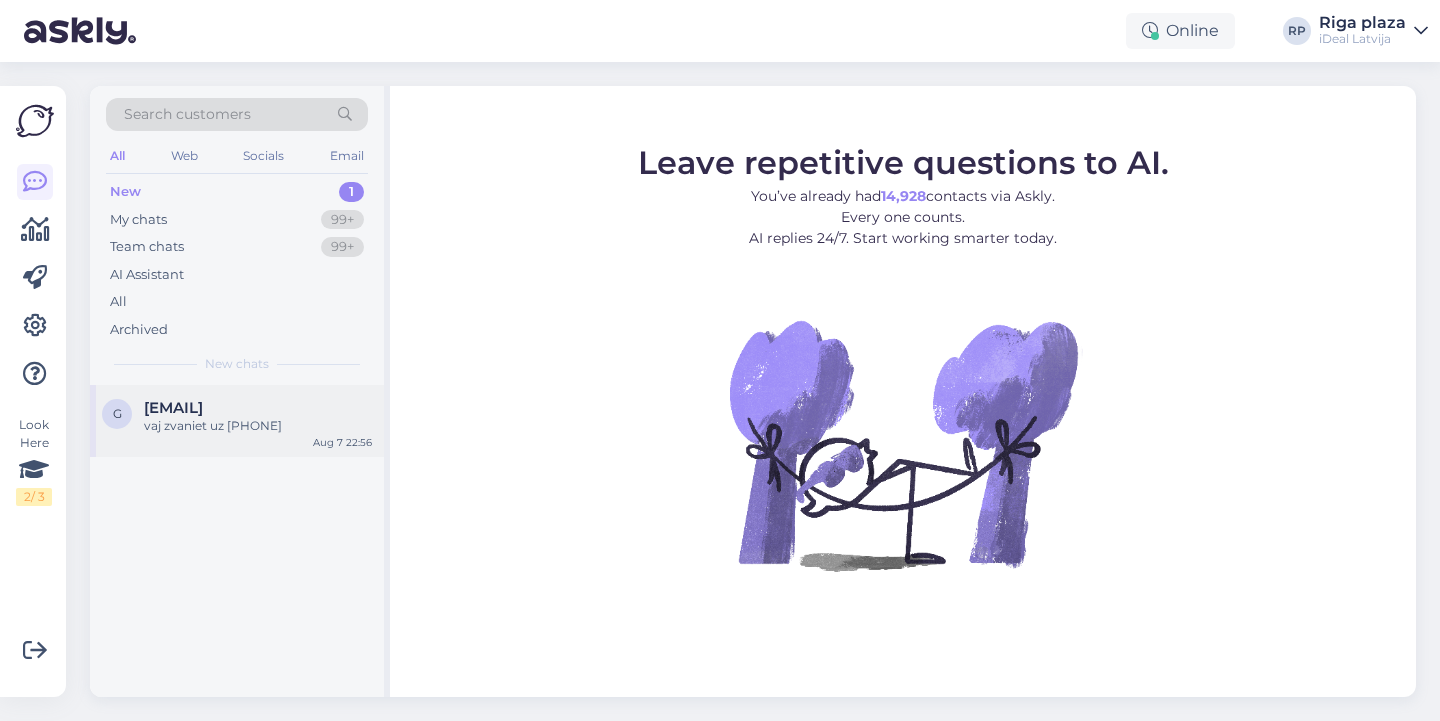 click on "[EMAIL]" at bounding box center (258, 408) 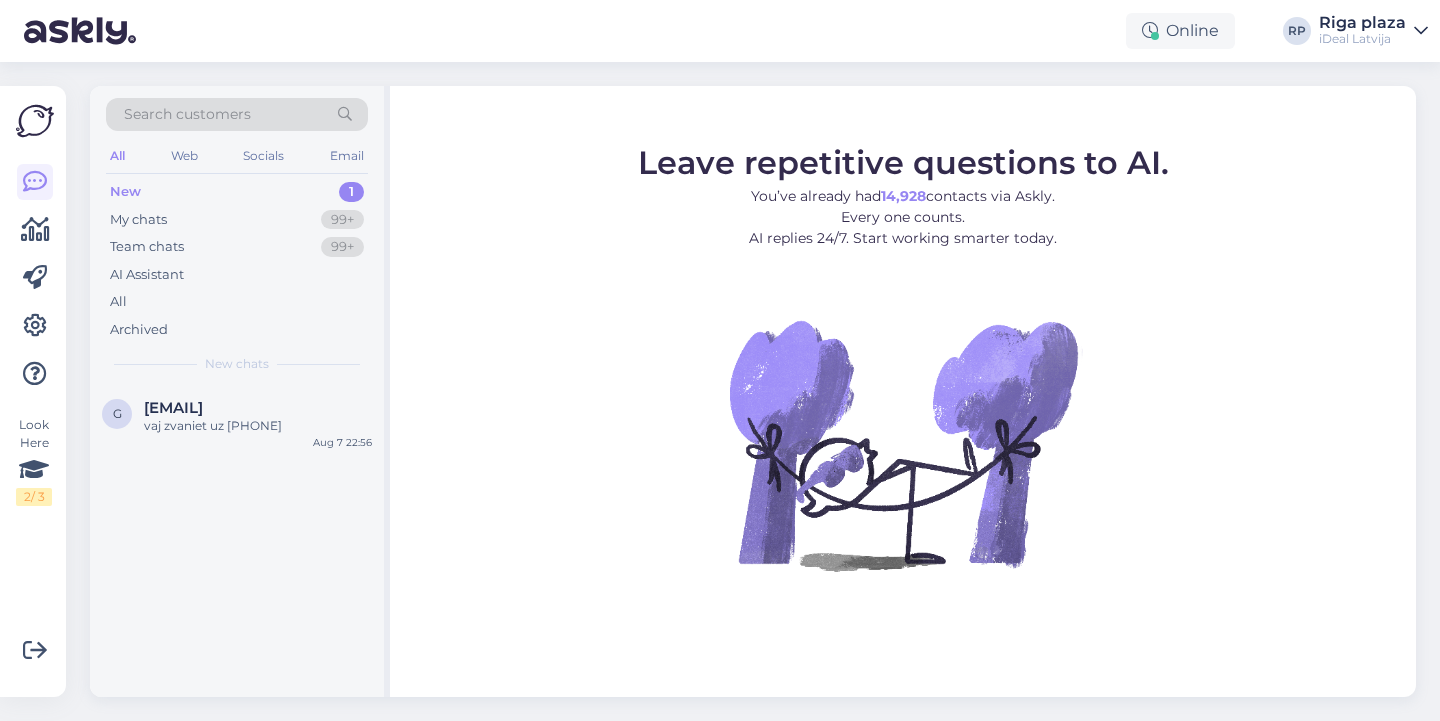 scroll, scrollTop: 0, scrollLeft: 0, axis: both 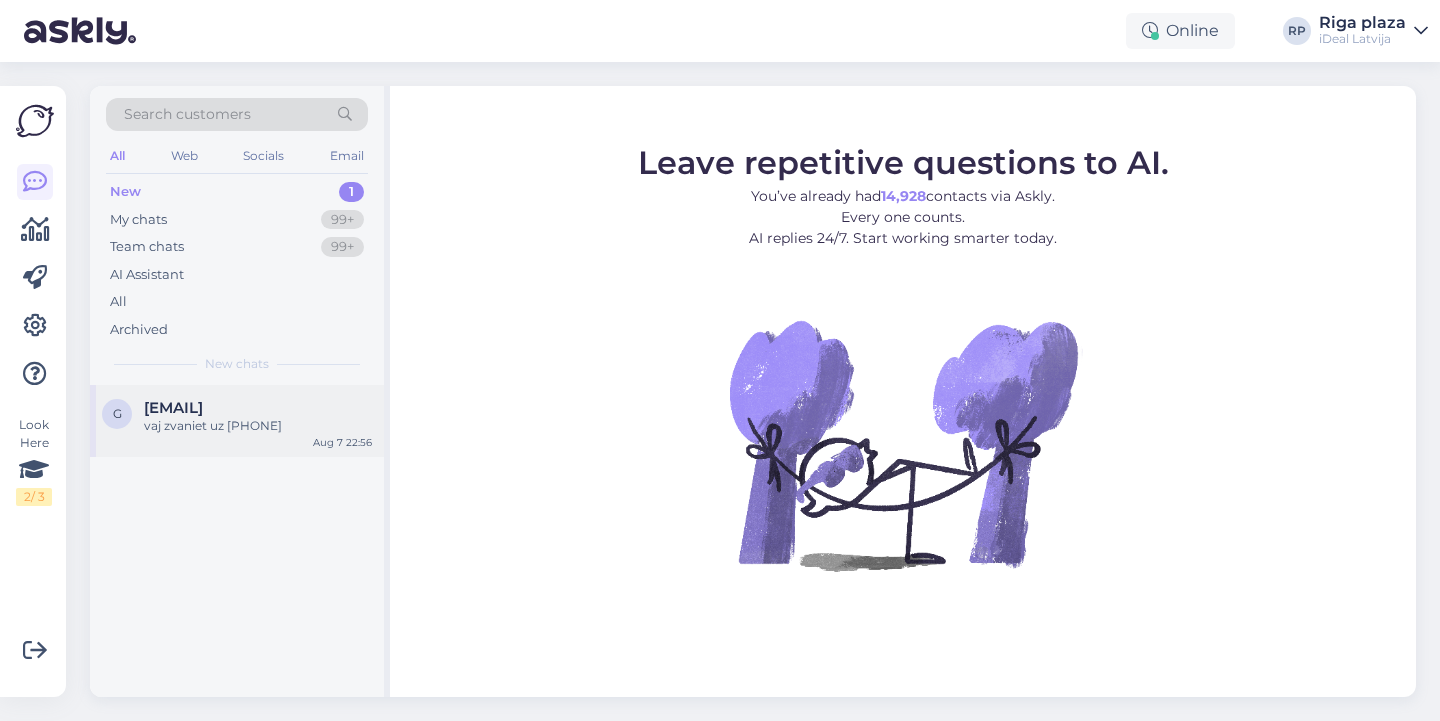 click on "[EMAIL]" at bounding box center (258, 408) 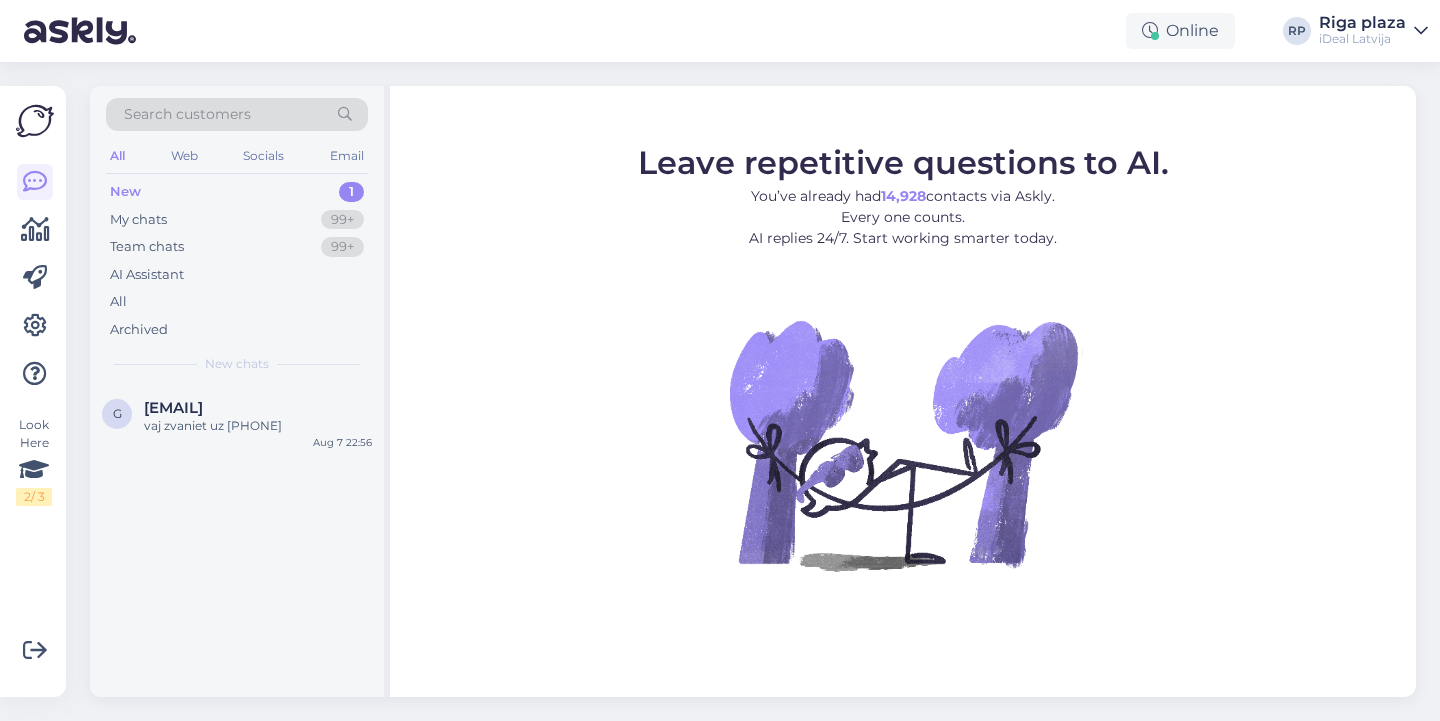 scroll, scrollTop: 0, scrollLeft: 0, axis: both 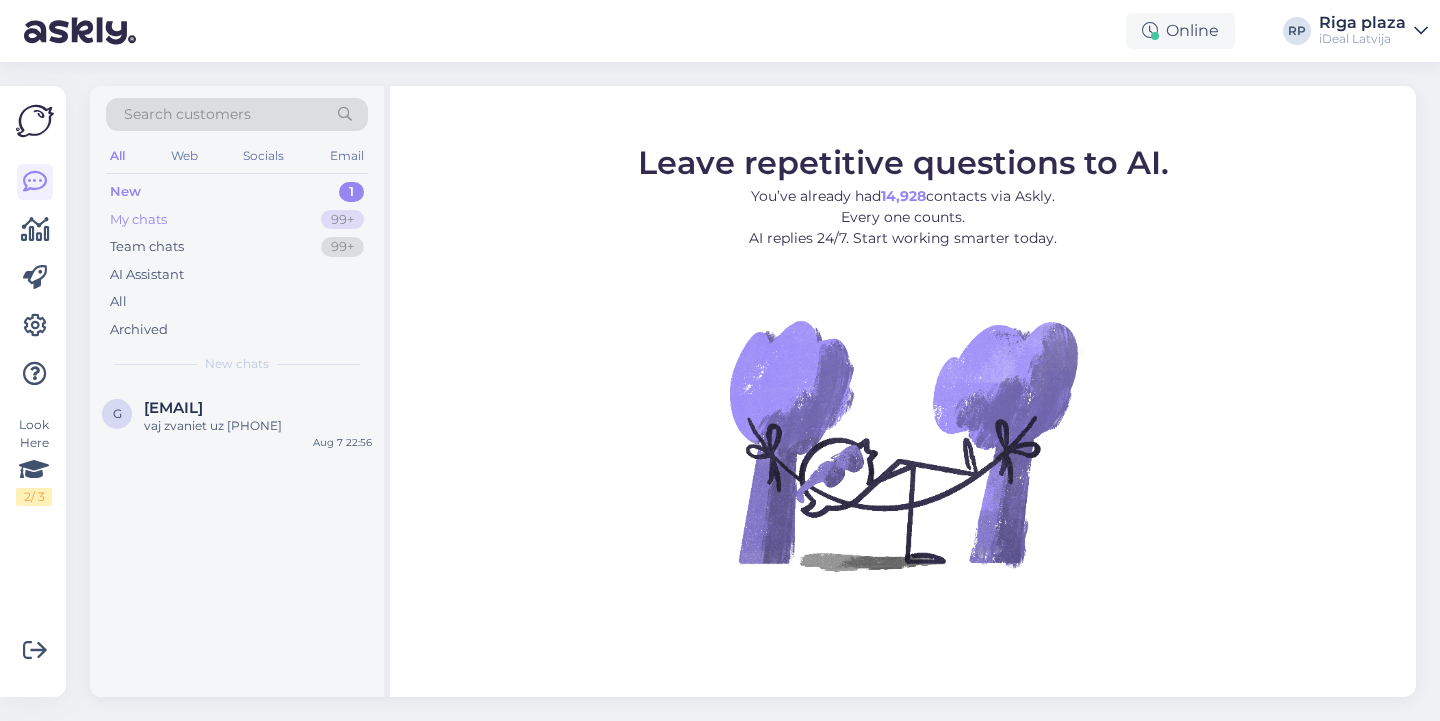 click on "My chats 99+" at bounding box center [237, 220] 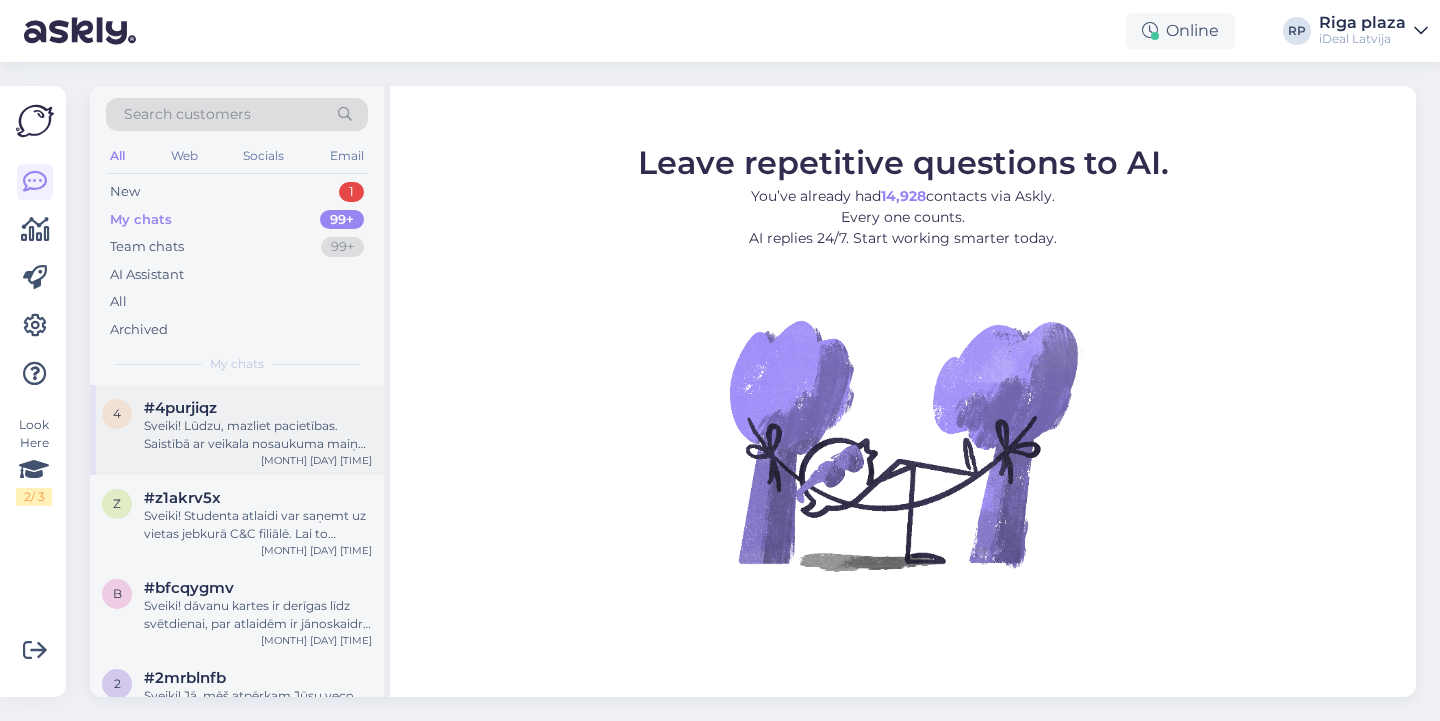 click on "Sveiki! Lūdzu, mazliet pacietības. Saistībā ar veikala nosaukuma maiņu mājaslapa ir ieguvusi jaunu izskatu un stilu. Ko tieši Jūs meklējat? Es ar prieku palīdzēšu to atrast!" at bounding box center [258, 435] 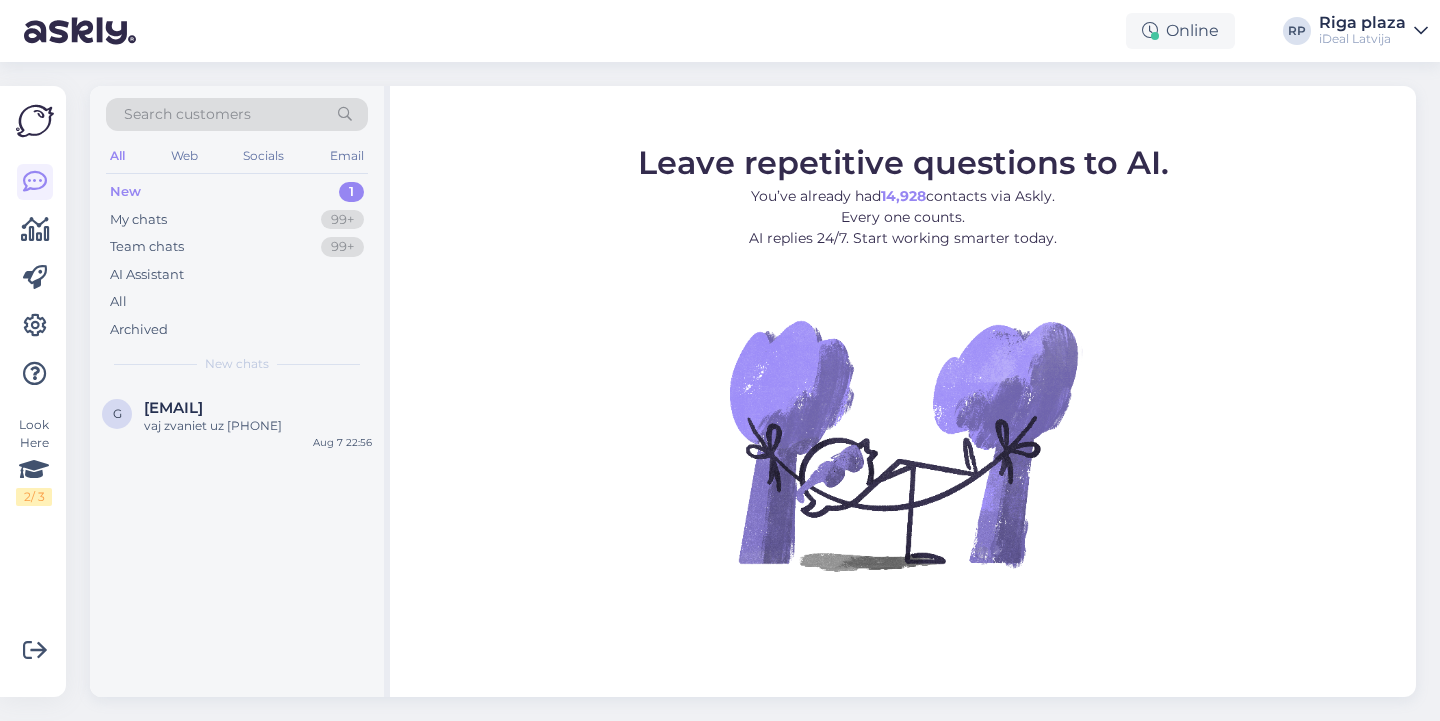scroll, scrollTop: 0, scrollLeft: 0, axis: both 